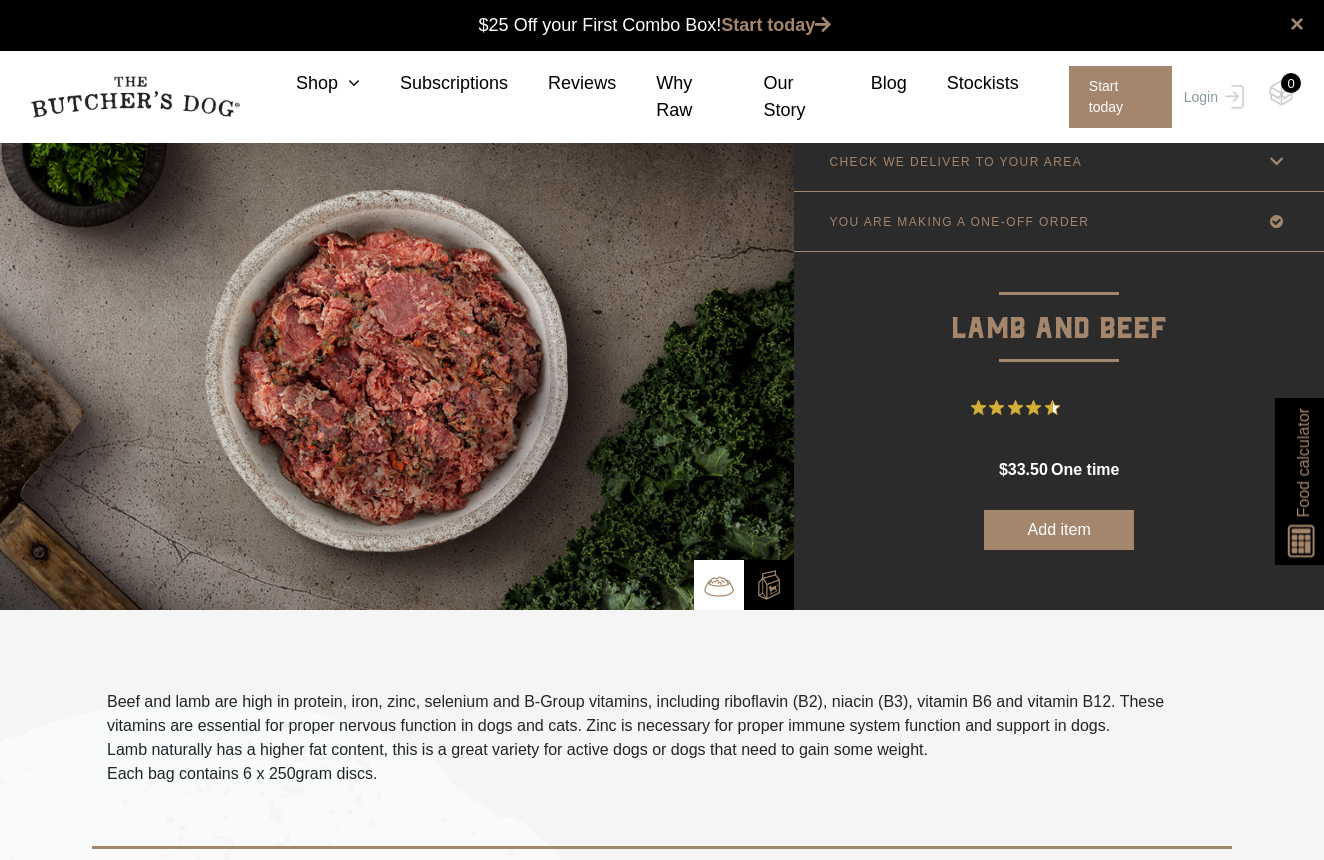 scroll, scrollTop: 1, scrollLeft: 0, axis: vertical 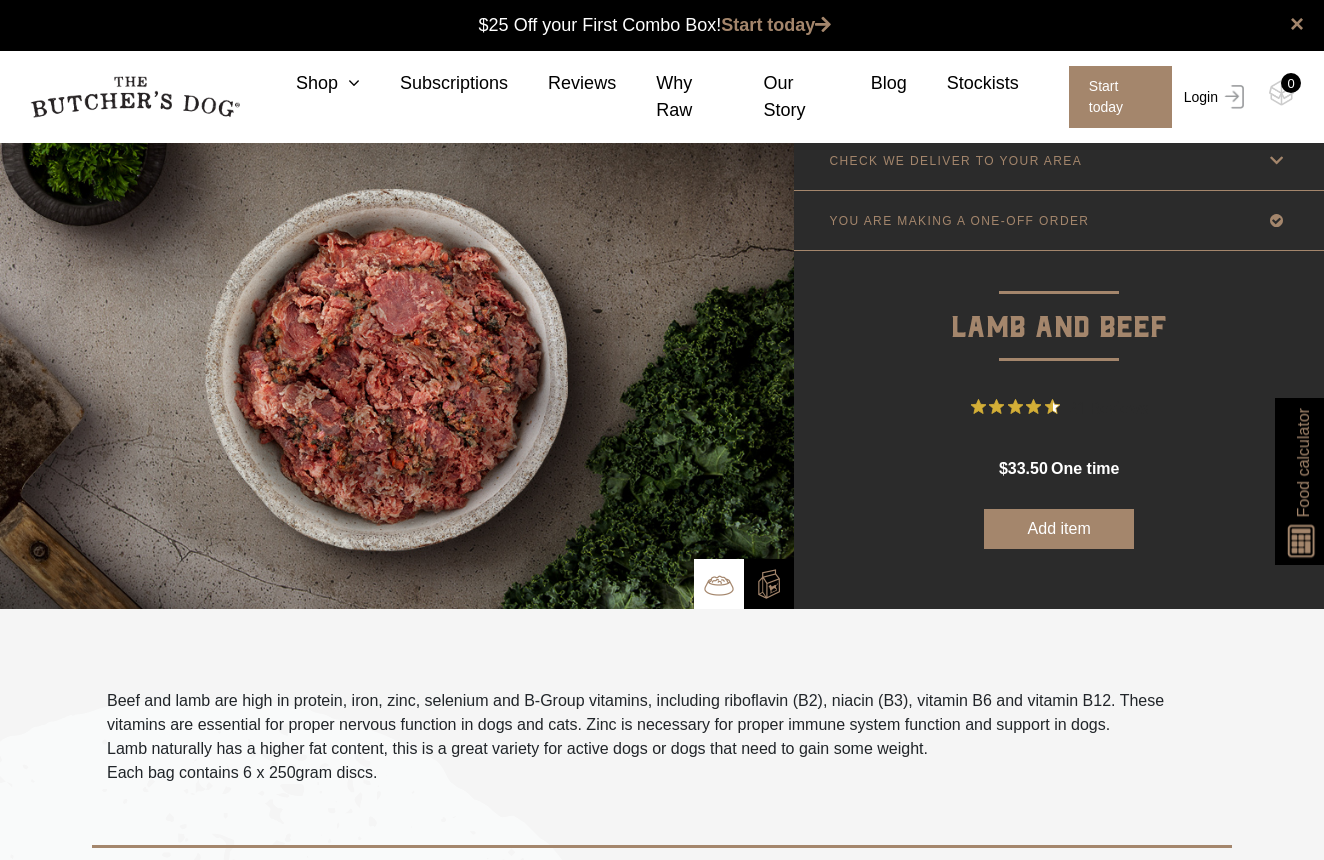 click at bounding box center [1231, 97] 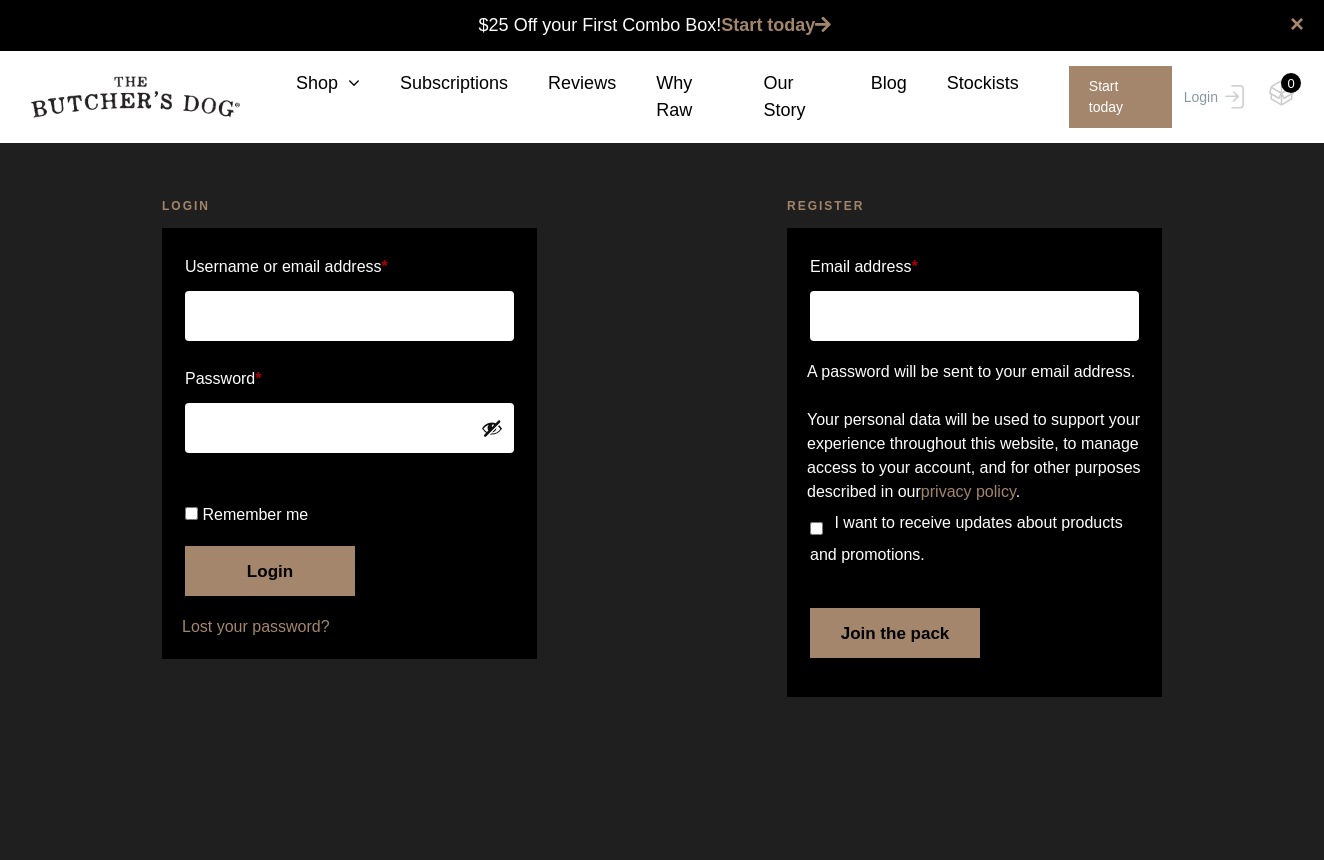scroll, scrollTop: 0, scrollLeft: 0, axis: both 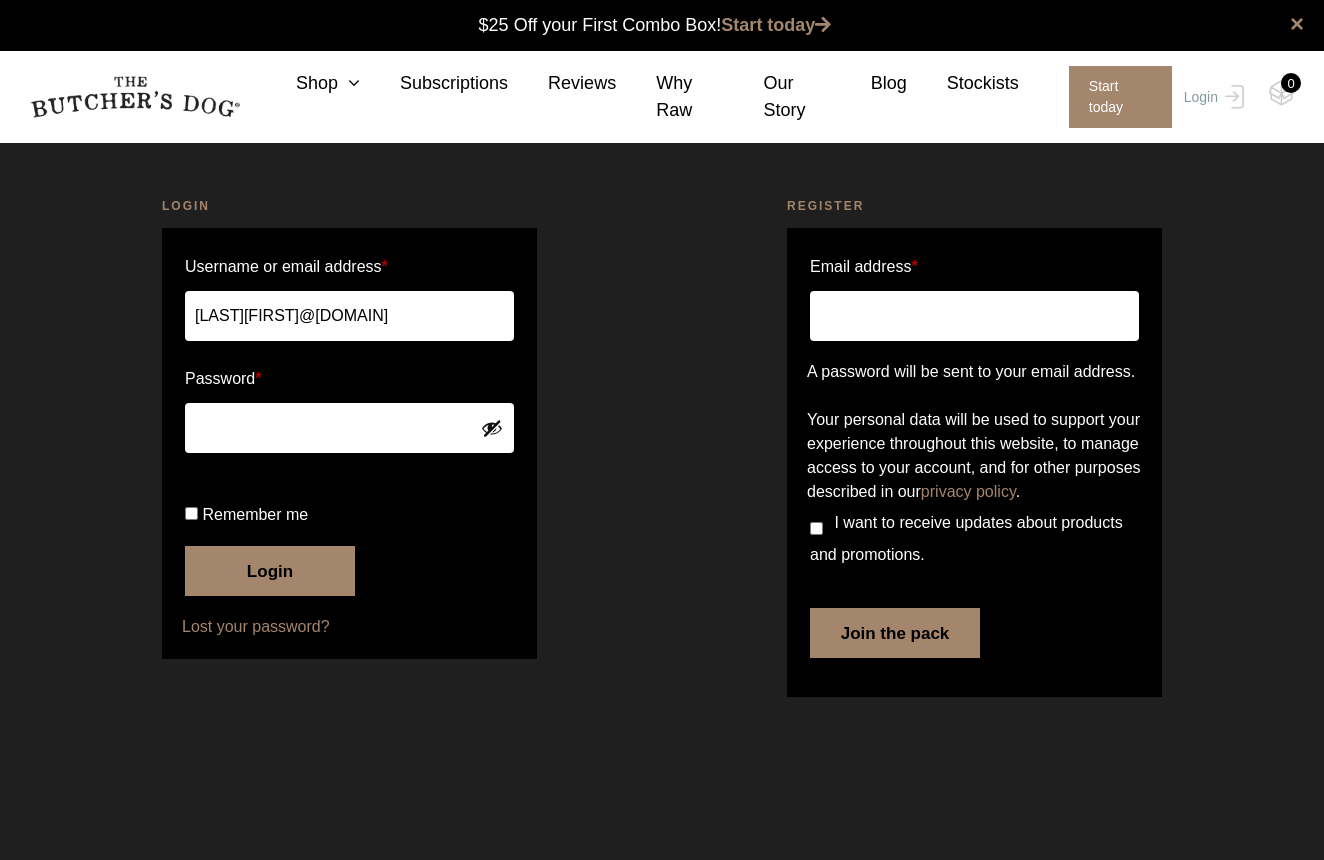 drag, startPoint x: 407, startPoint y: 319, endPoint x: 165, endPoint y: 314, distance: 242.05165 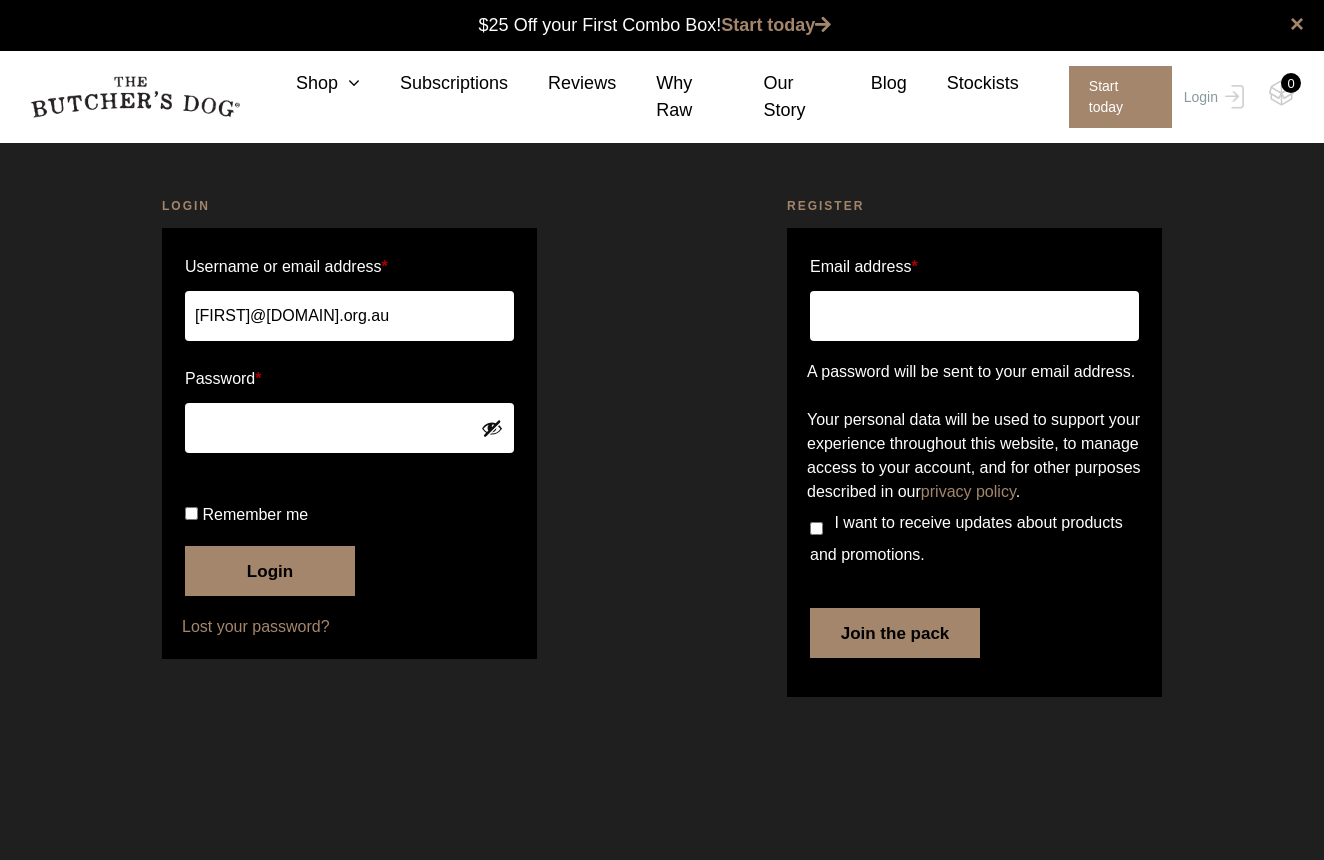 type on "Joanne@kinghorn.org.au" 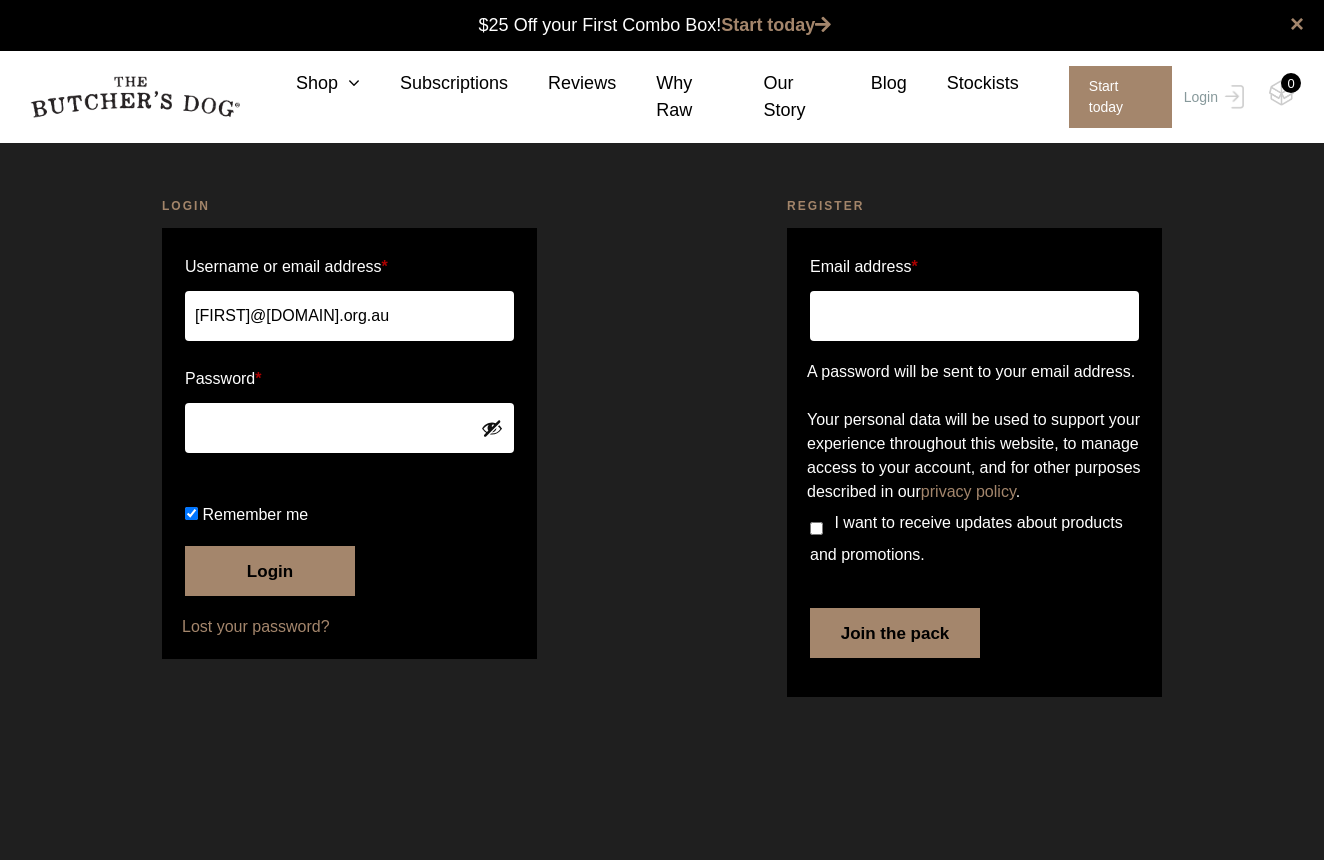 click on "Login" at bounding box center (270, 571) 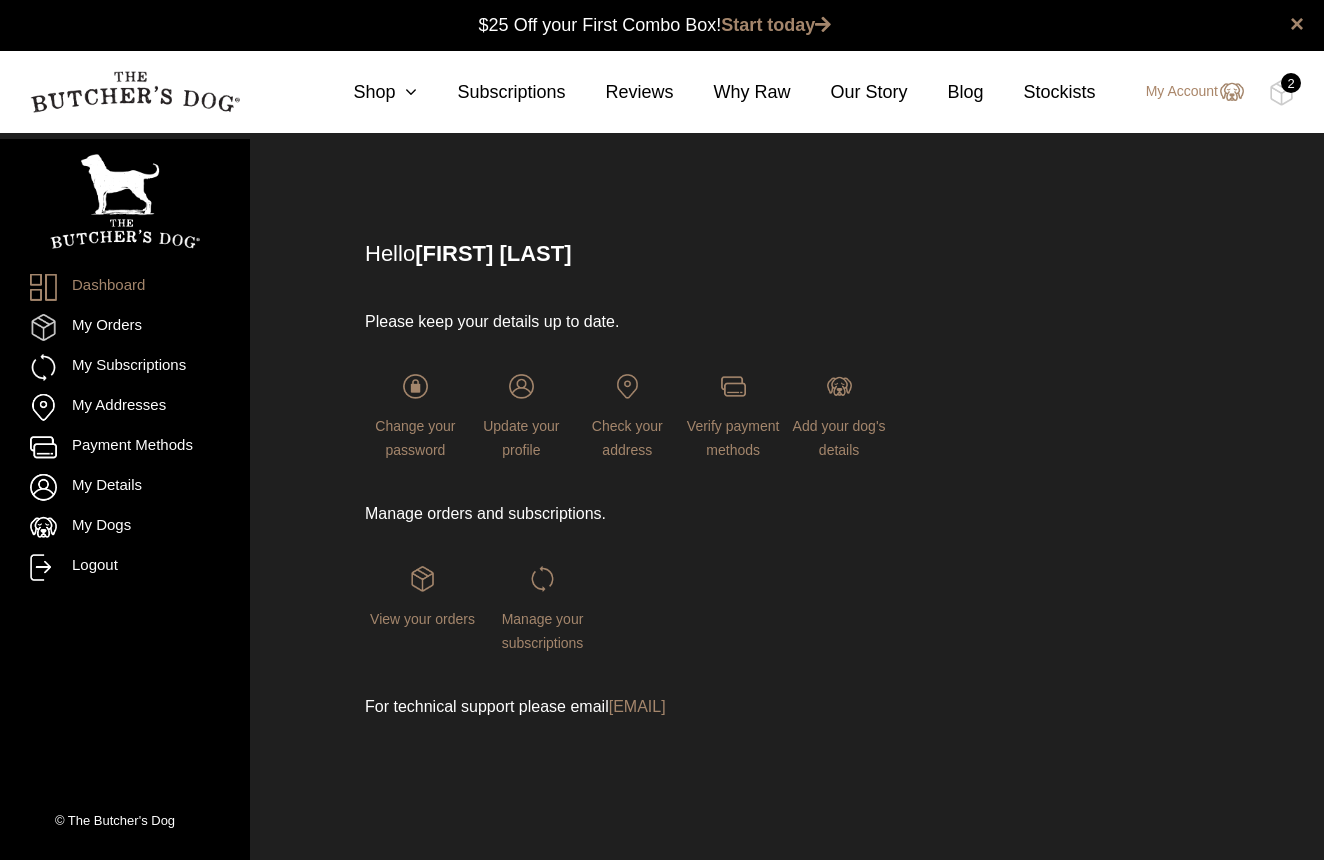 scroll, scrollTop: 0, scrollLeft: 0, axis: both 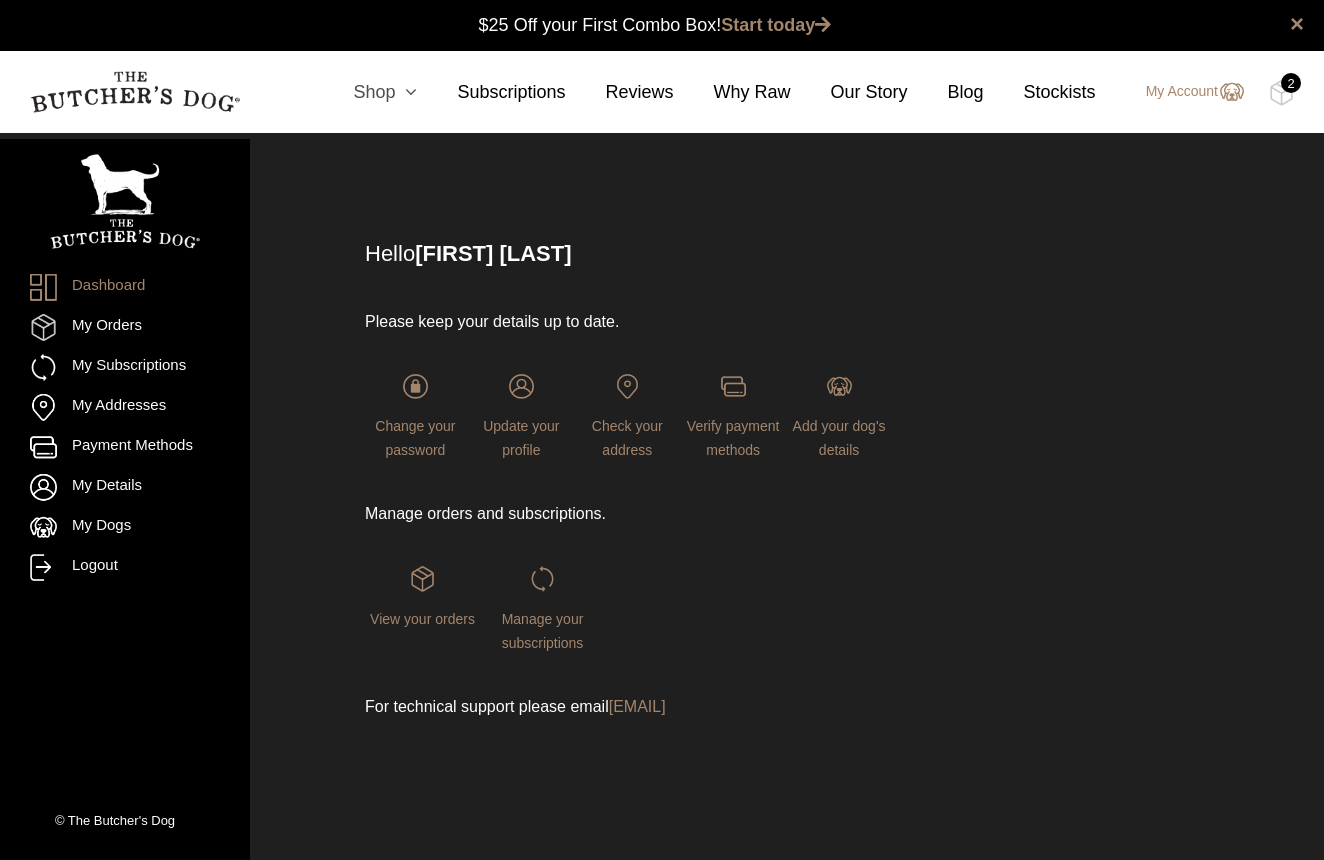click on "Shop" at bounding box center [365, 92] 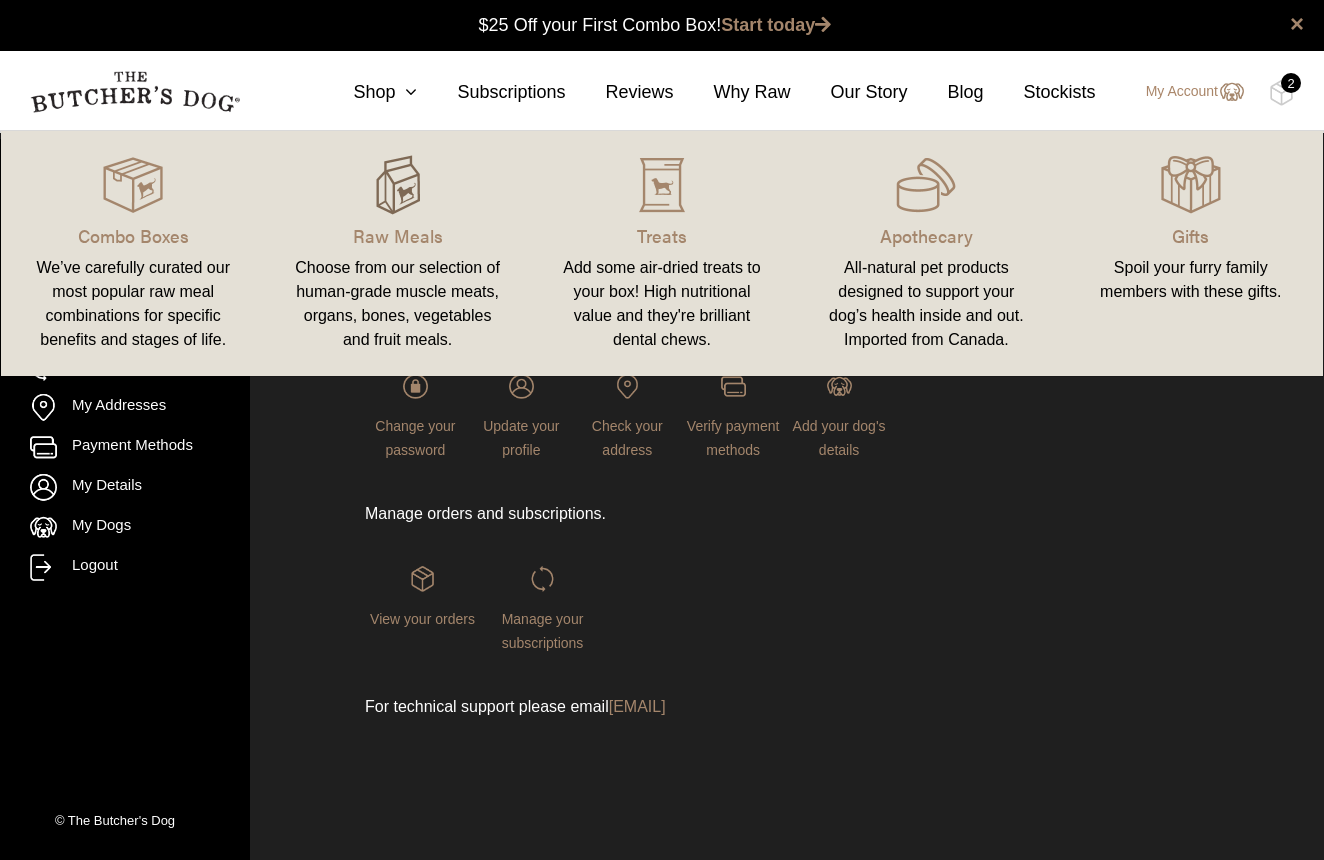 click at bounding box center (398, 185) 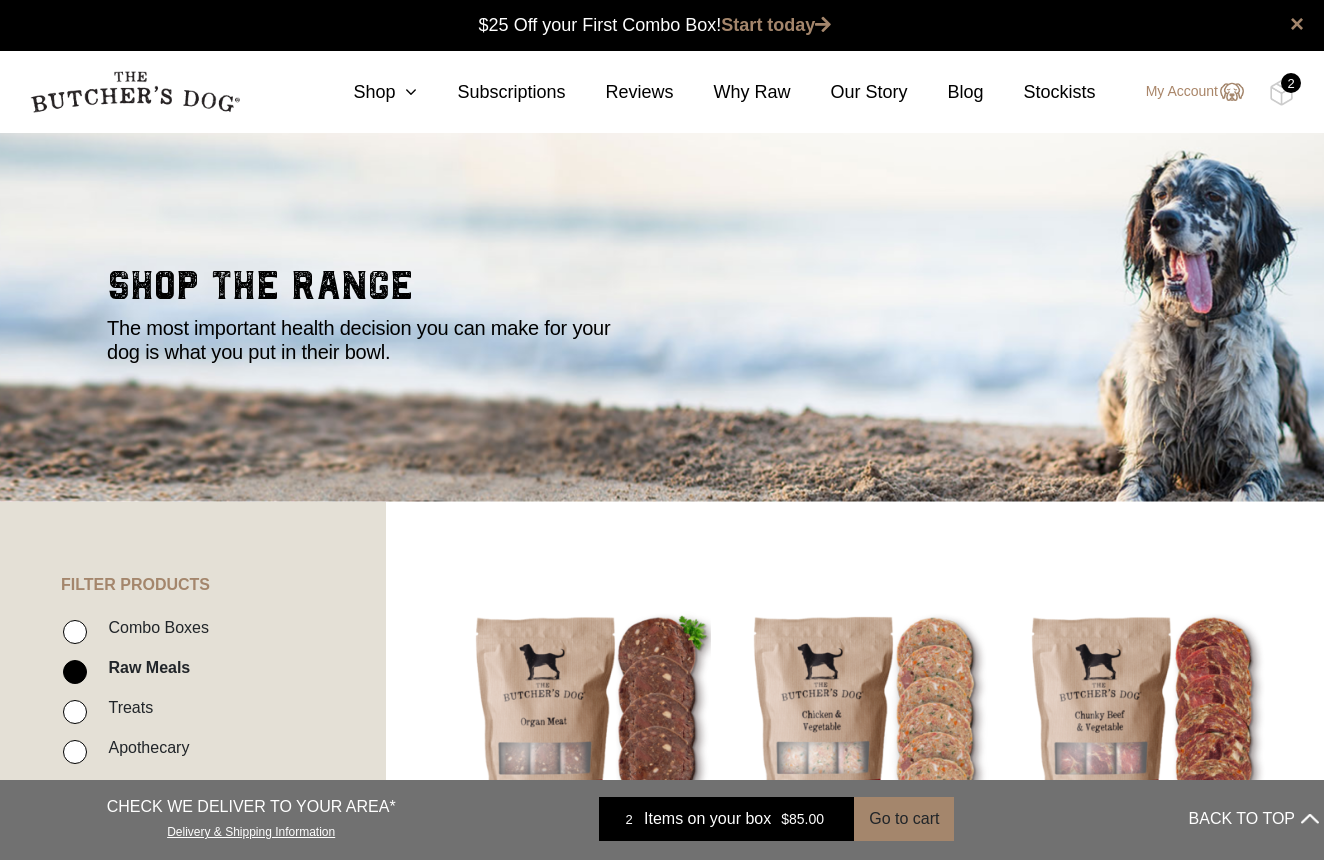 scroll, scrollTop: 0, scrollLeft: 0, axis: both 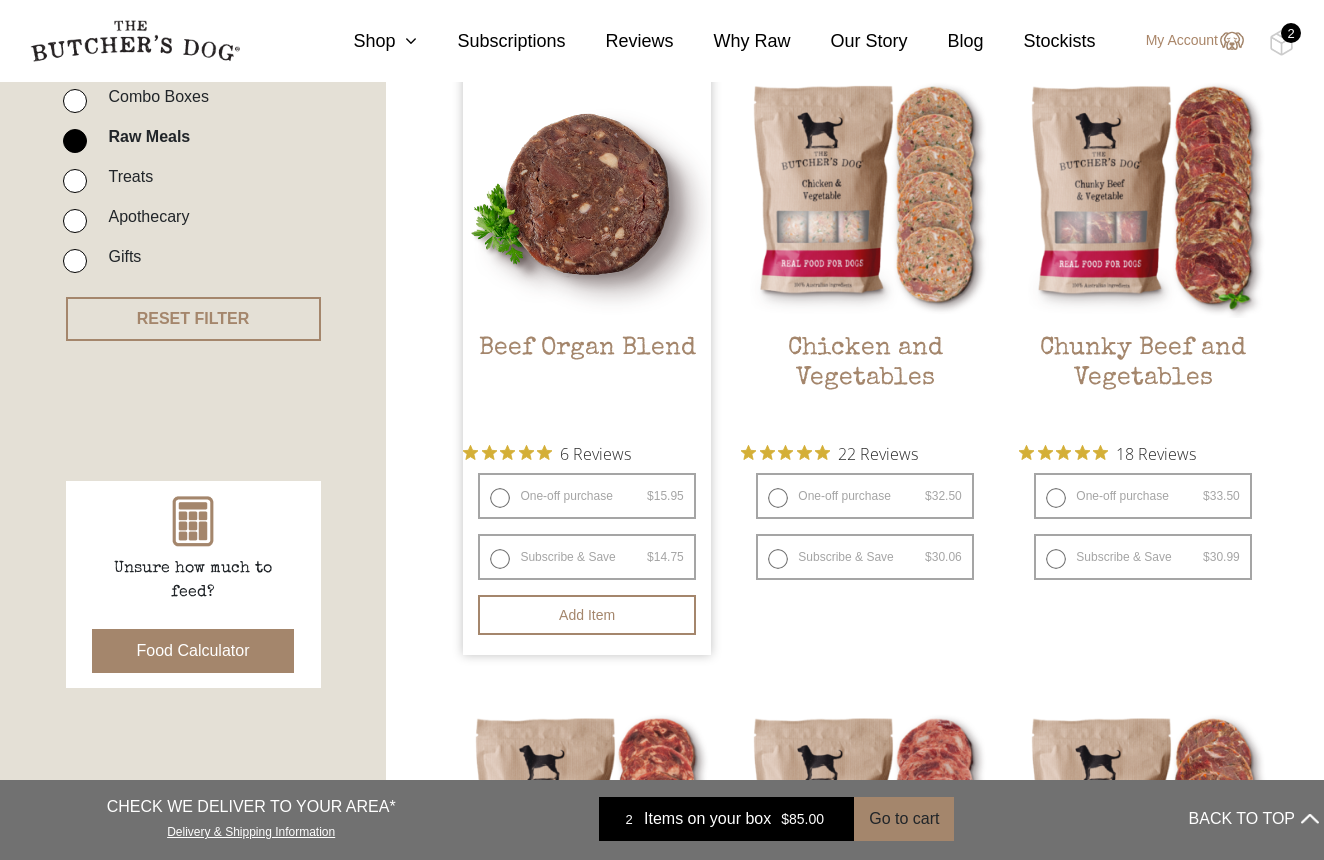 click on "One-off purchase  $ 15.95   —  or subscribe and save    7.5%" at bounding box center (586, 496) 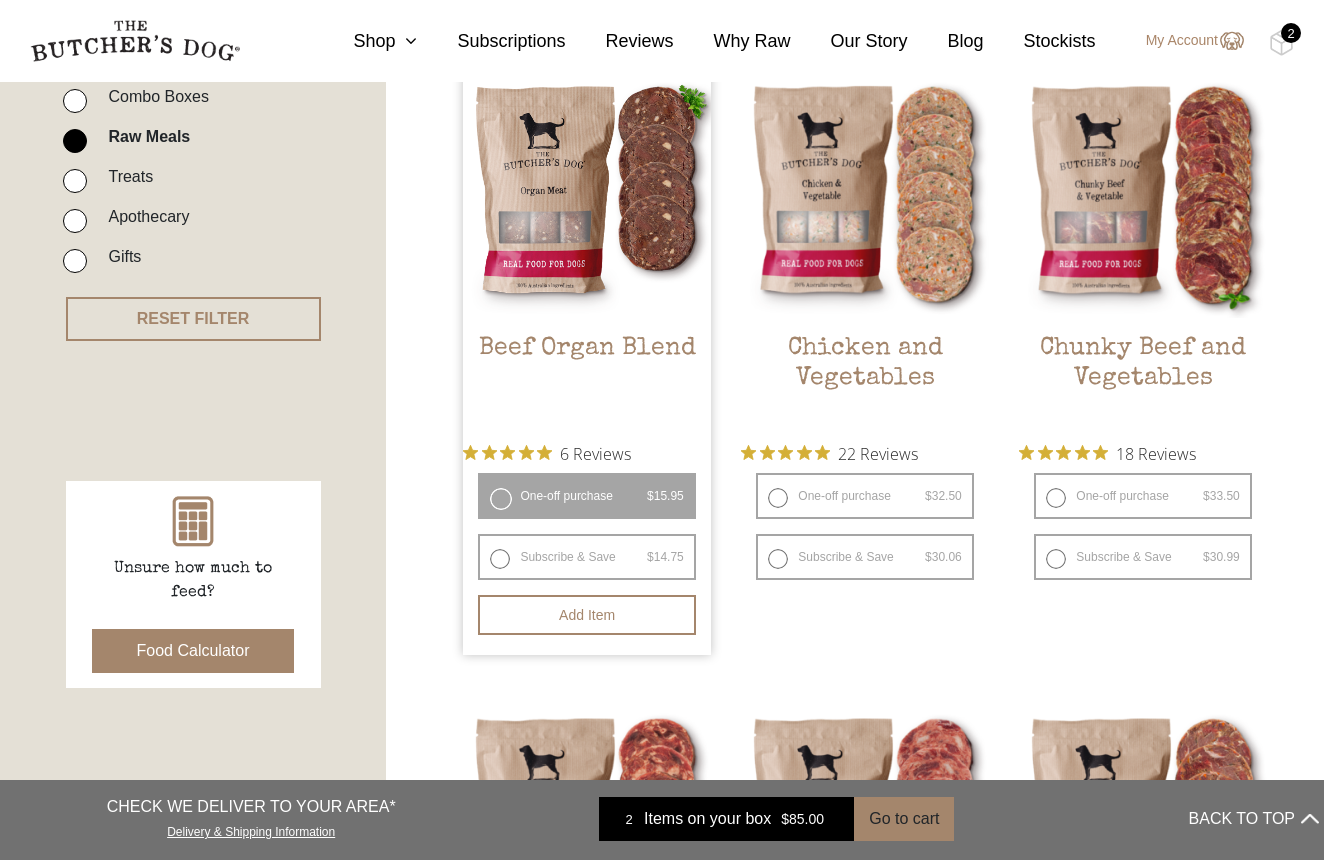 click on "2" at bounding box center (1291, 33) 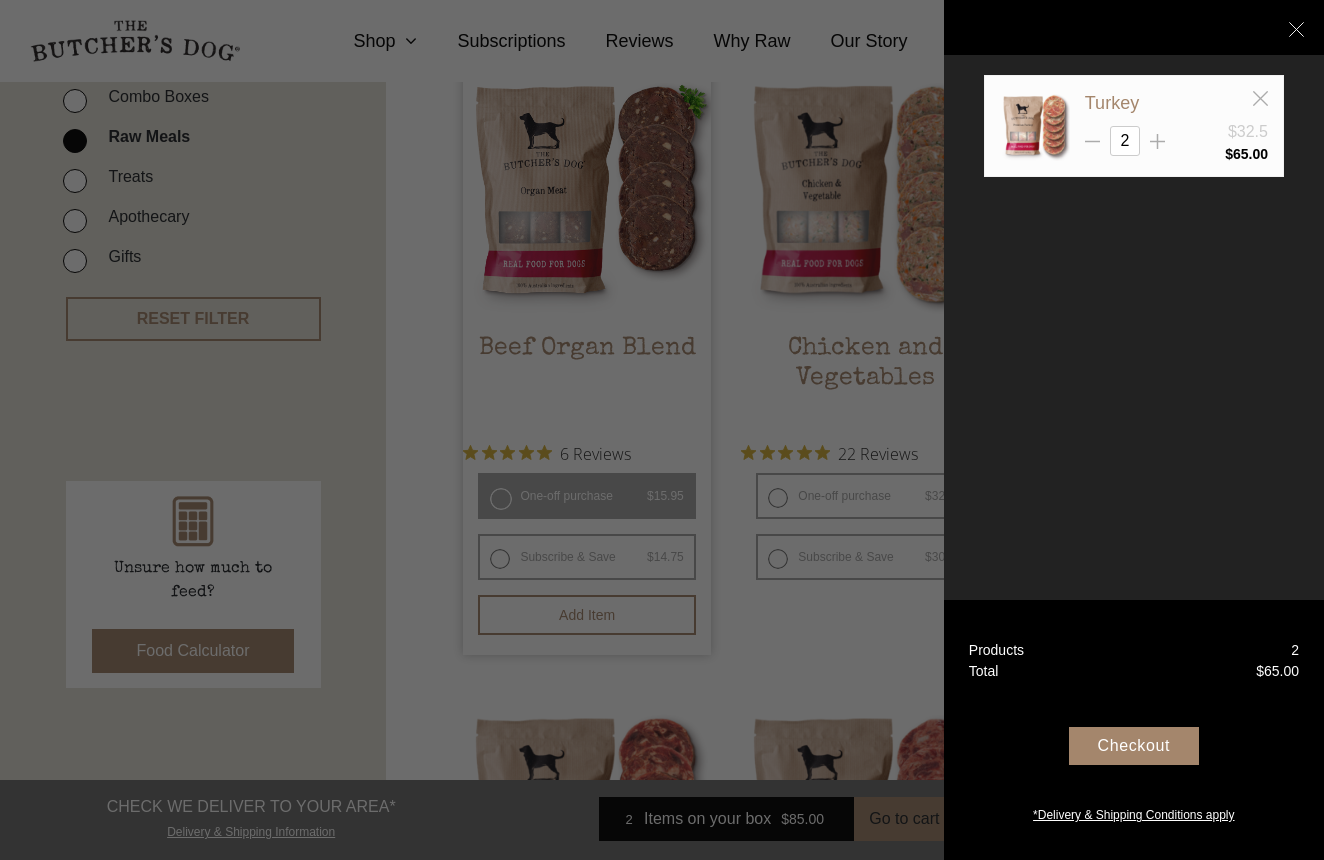 click on "Your Box" at bounding box center (1134, 27) 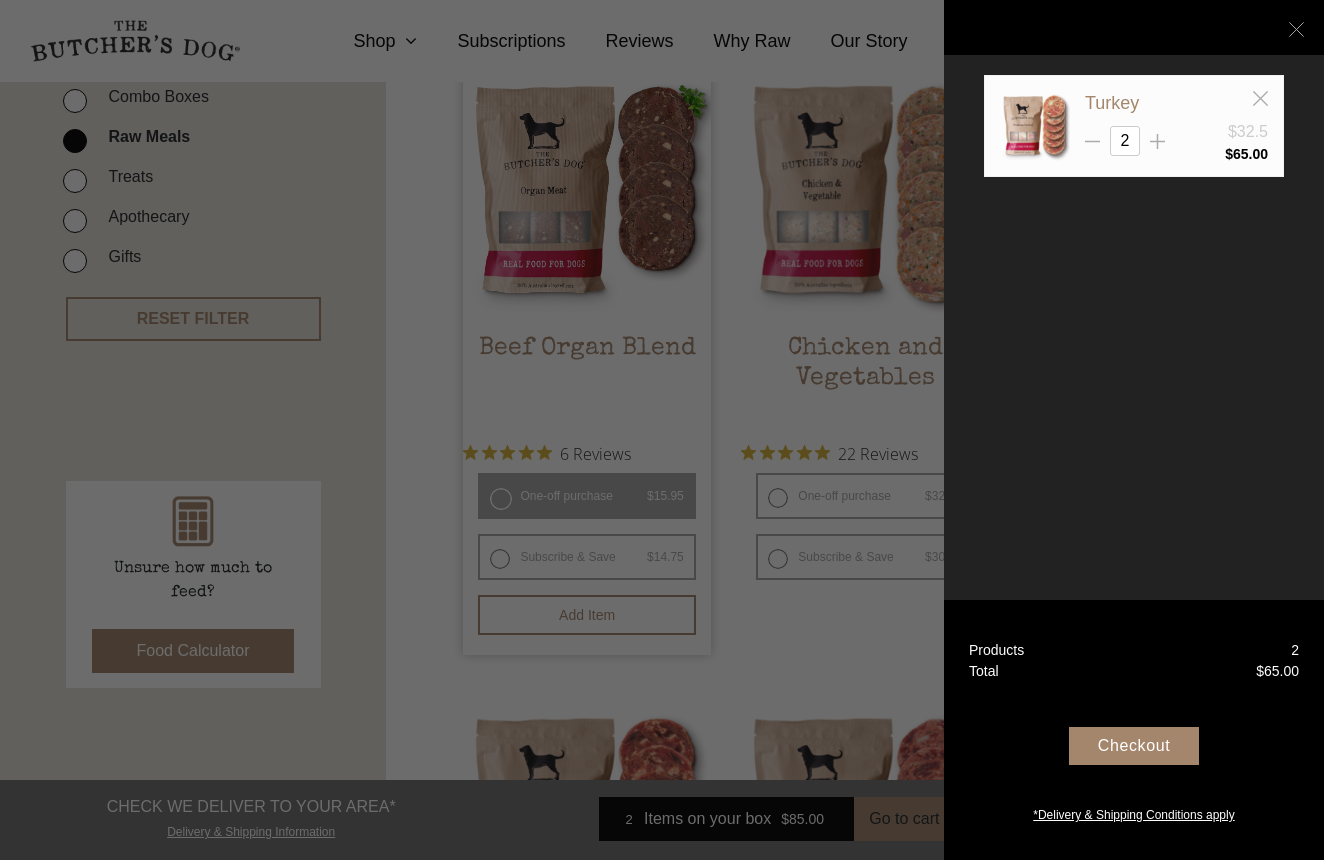 click 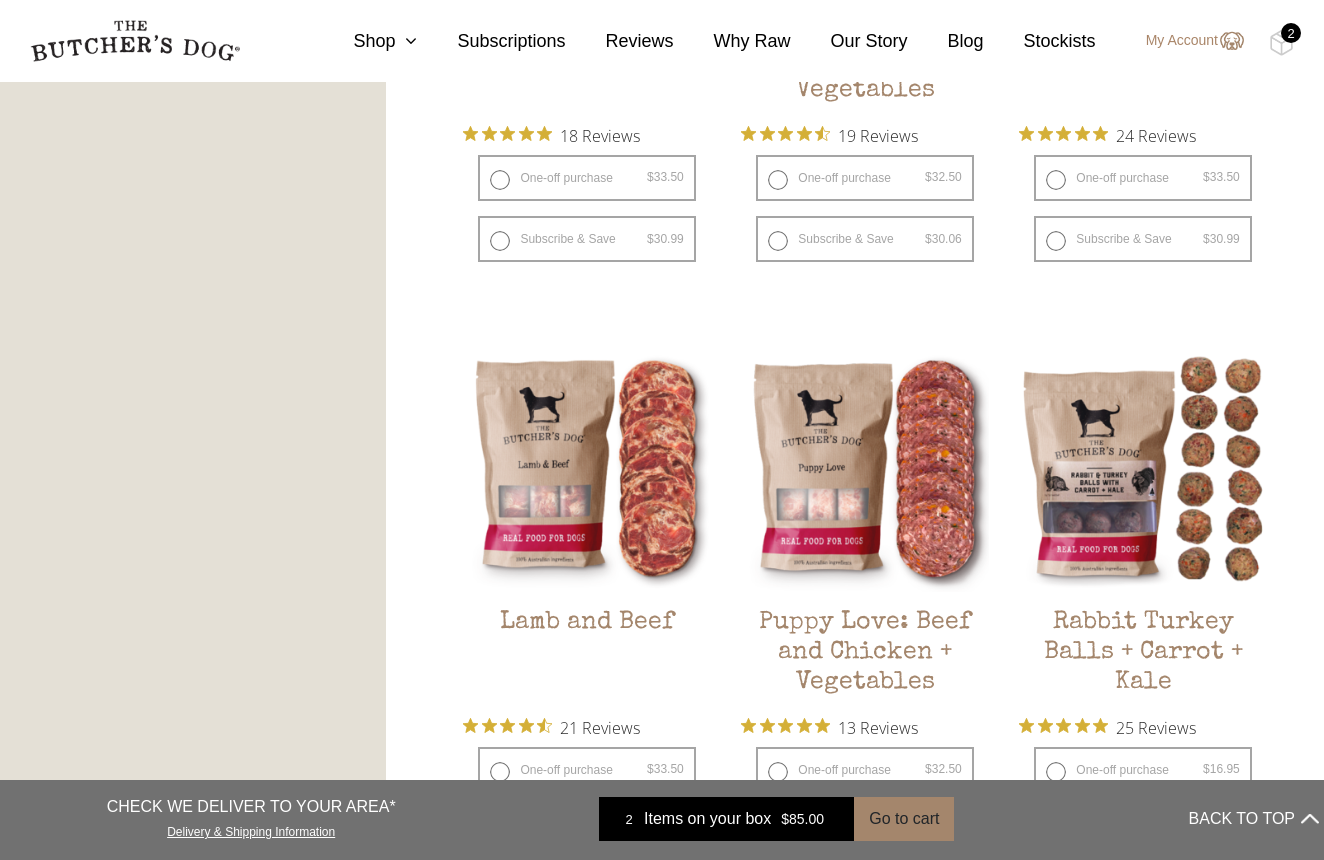 scroll, scrollTop: 1527, scrollLeft: 0, axis: vertical 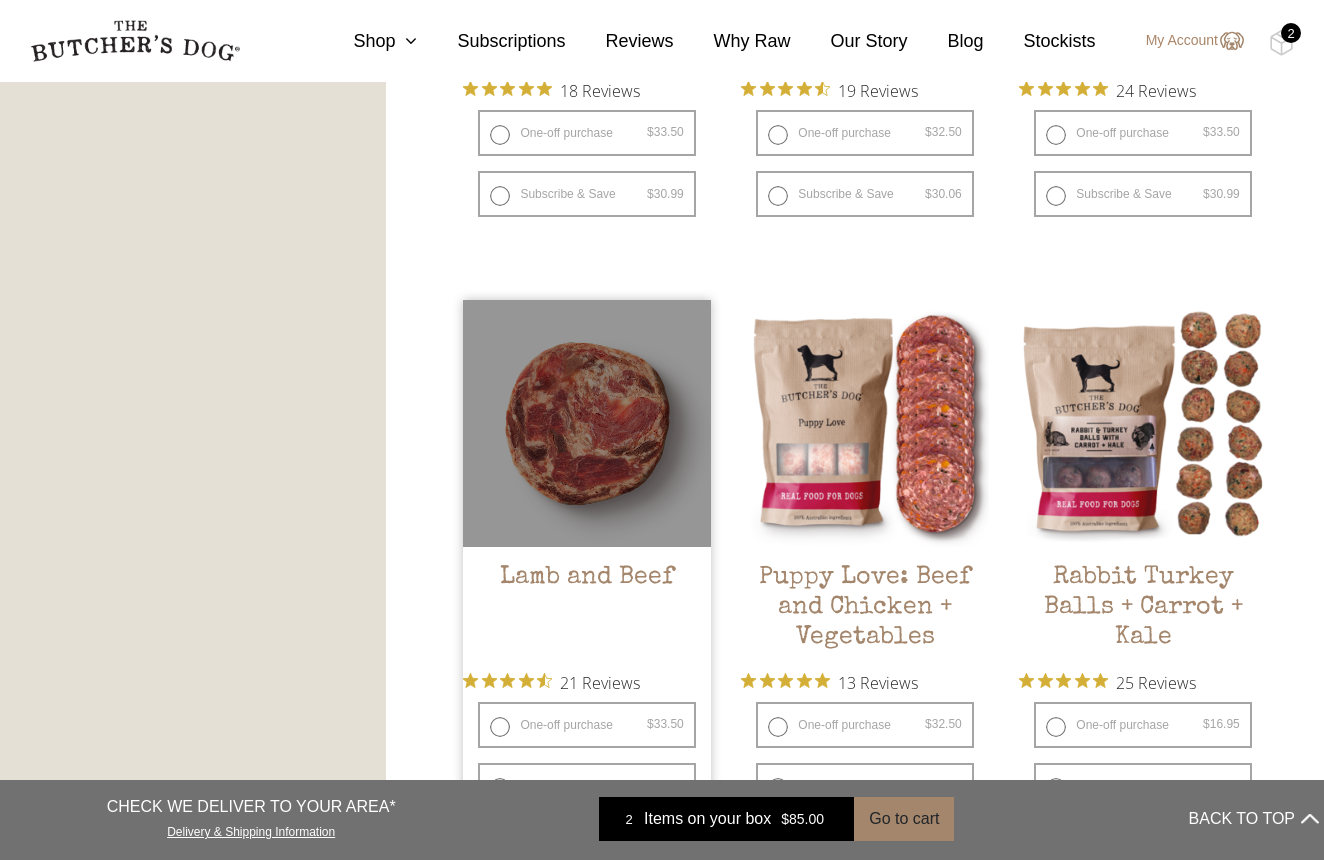 click on "One-off purchase  $ 33.50   —  or subscribe and save    7.5%" at bounding box center [586, 725] 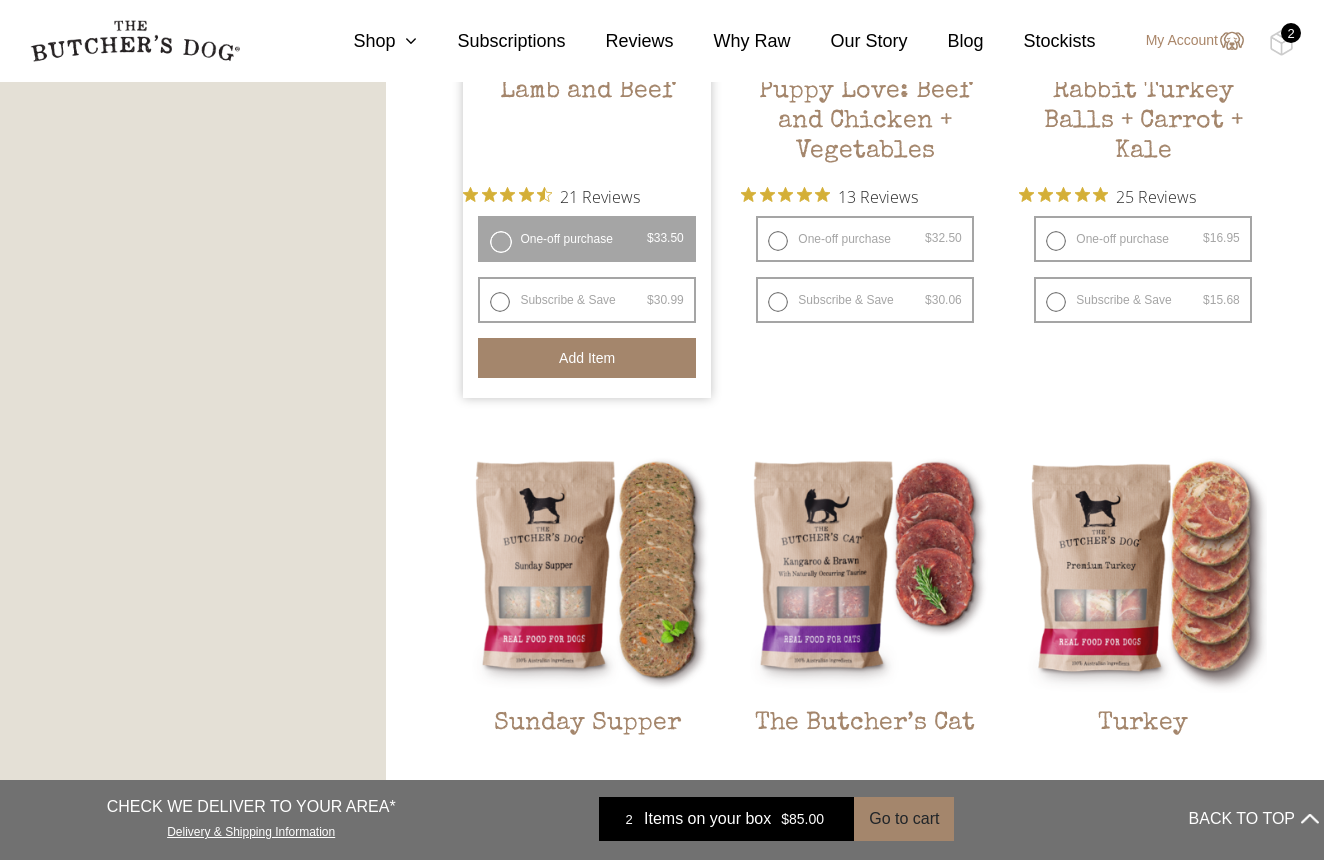 scroll, scrollTop: 2020, scrollLeft: 0, axis: vertical 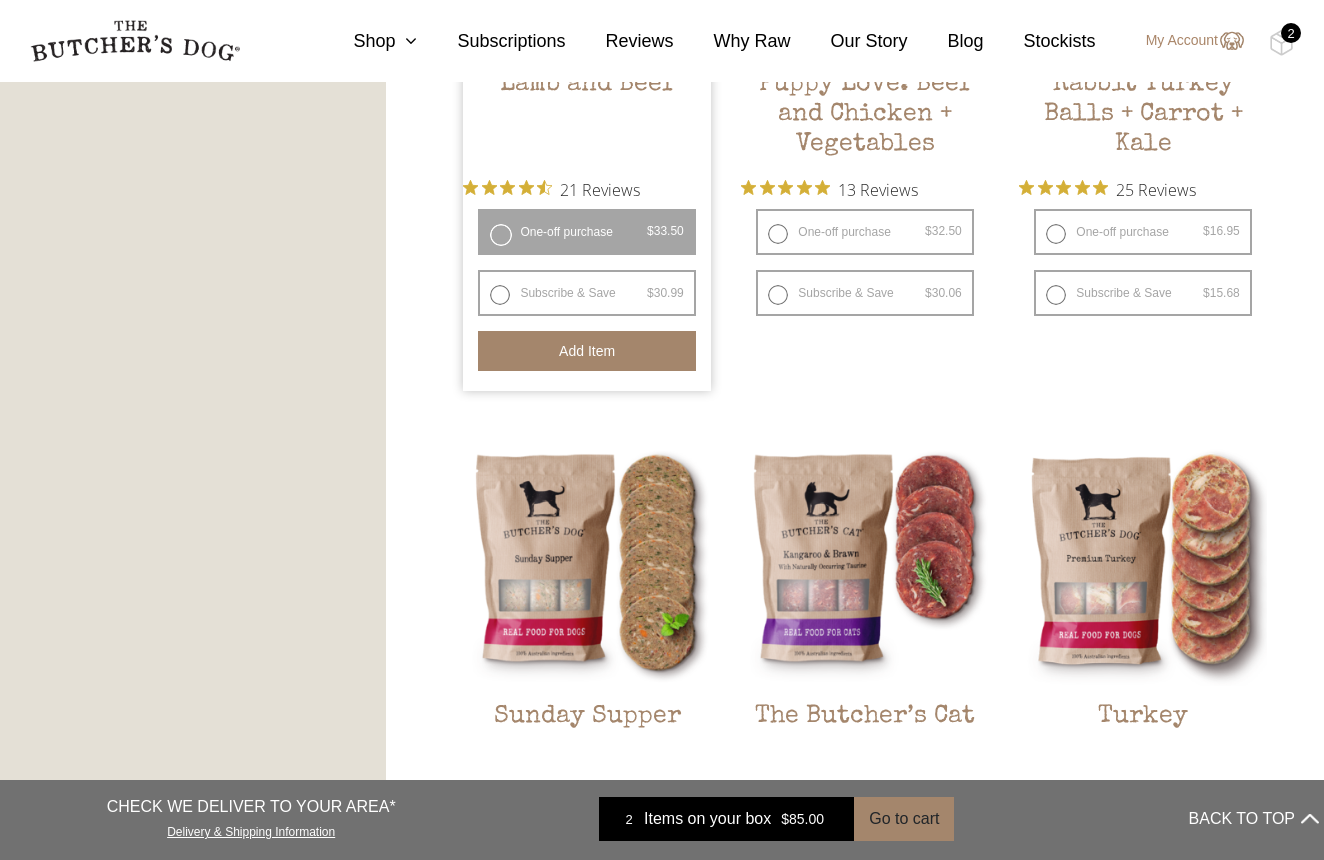 click on "Add item" at bounding box center (586, 351) 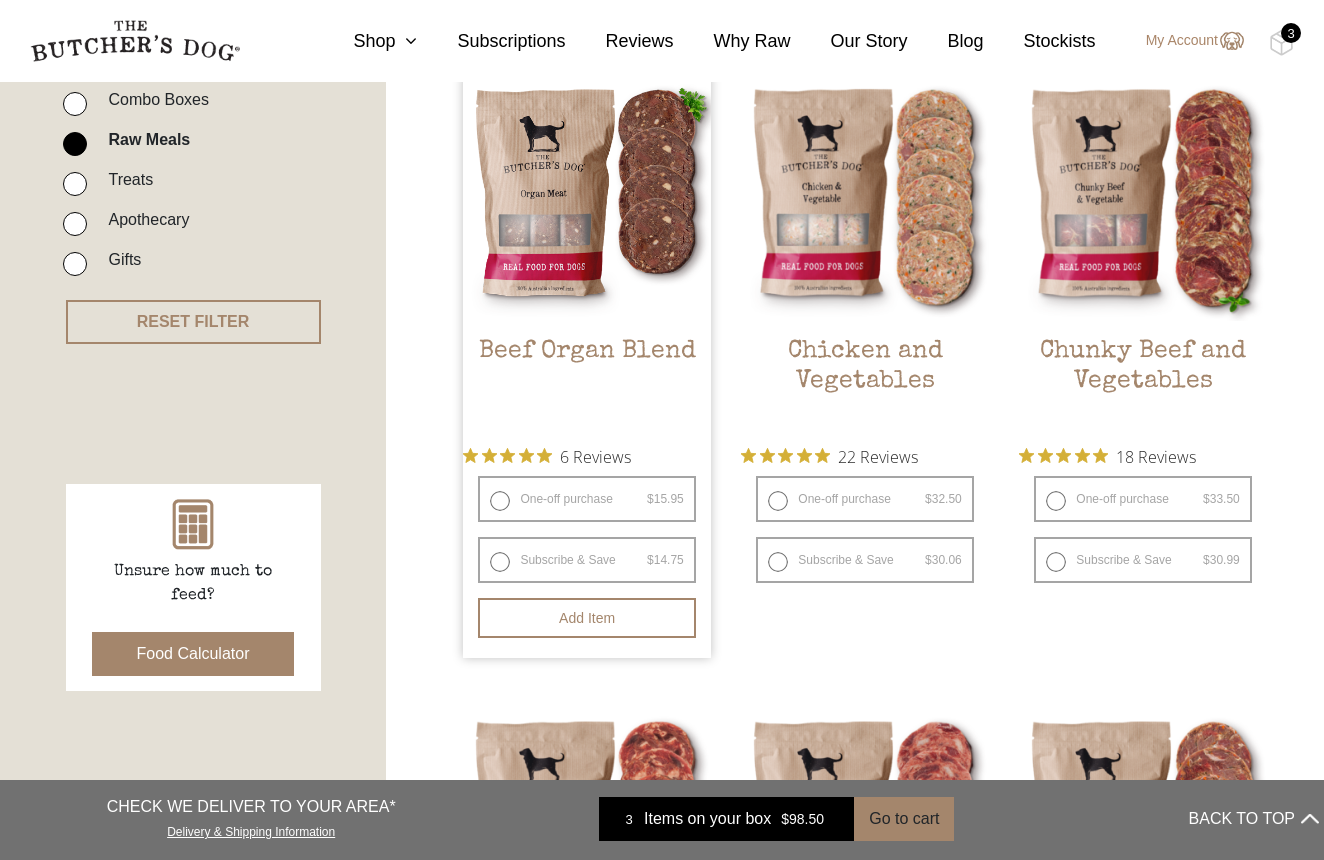 scroll, scrollTop: 527, scrollLeft: 0, axis: vertical 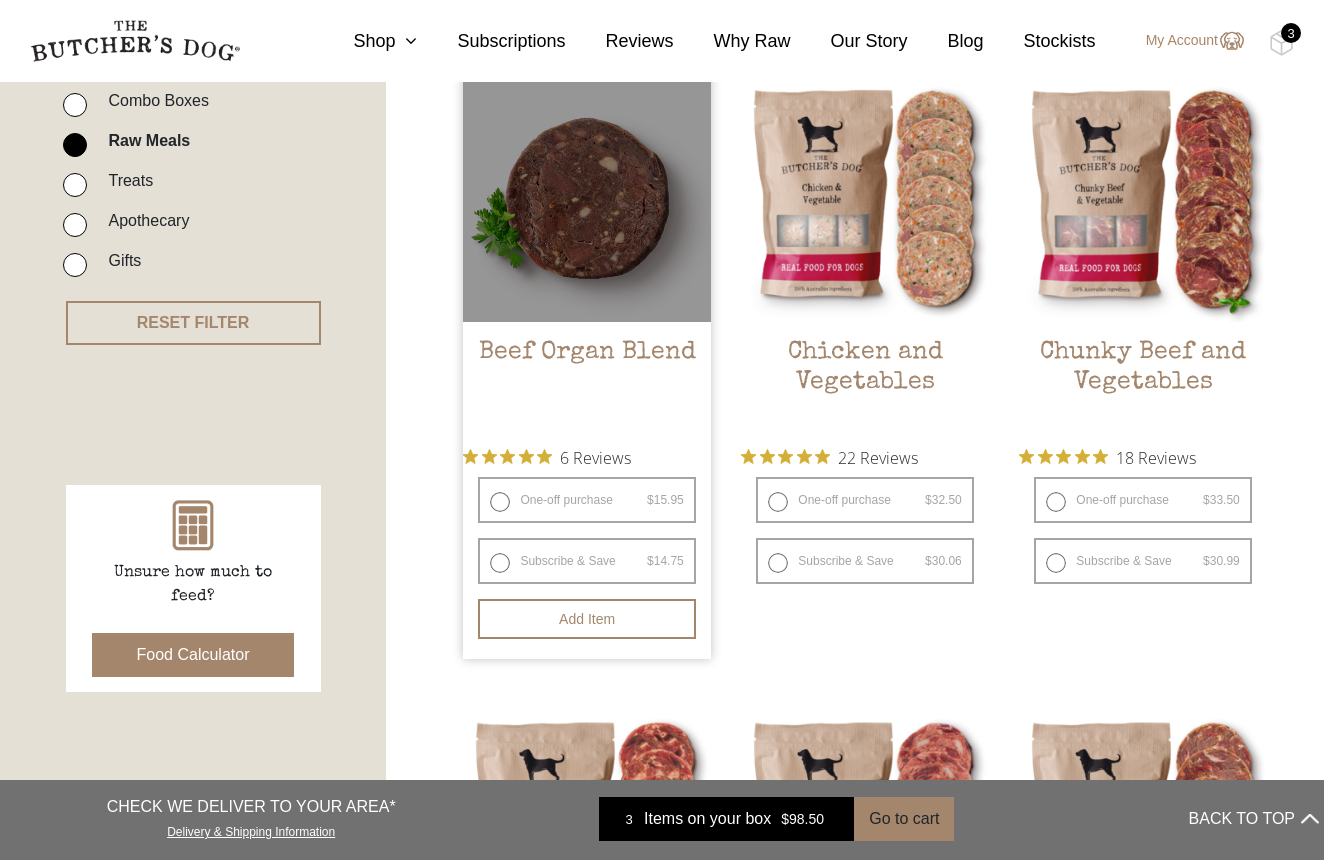 click on "One-off purchase  $ 15.95   —  or subscribe and save    7.5%" at bounding box center [586, 500] 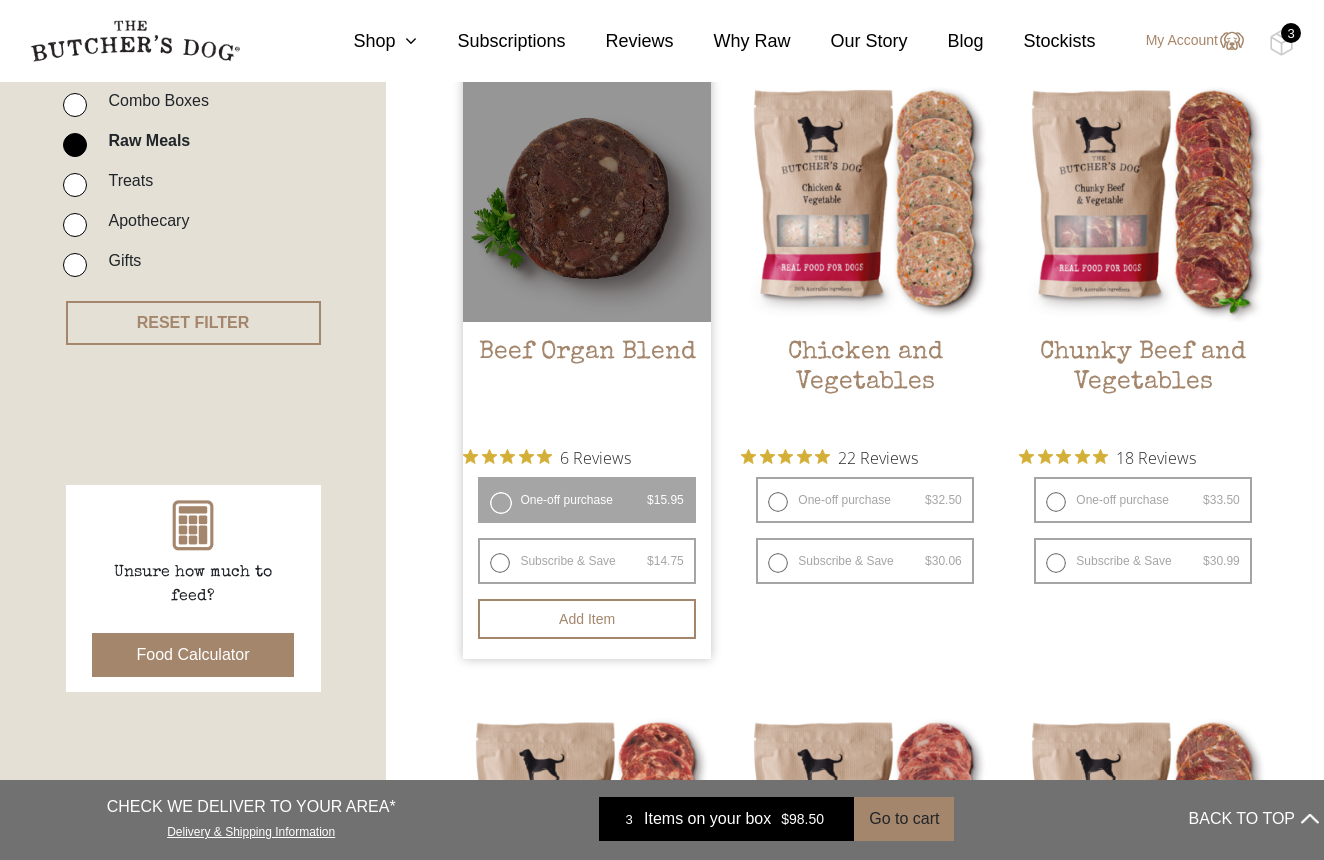 radio on "false" 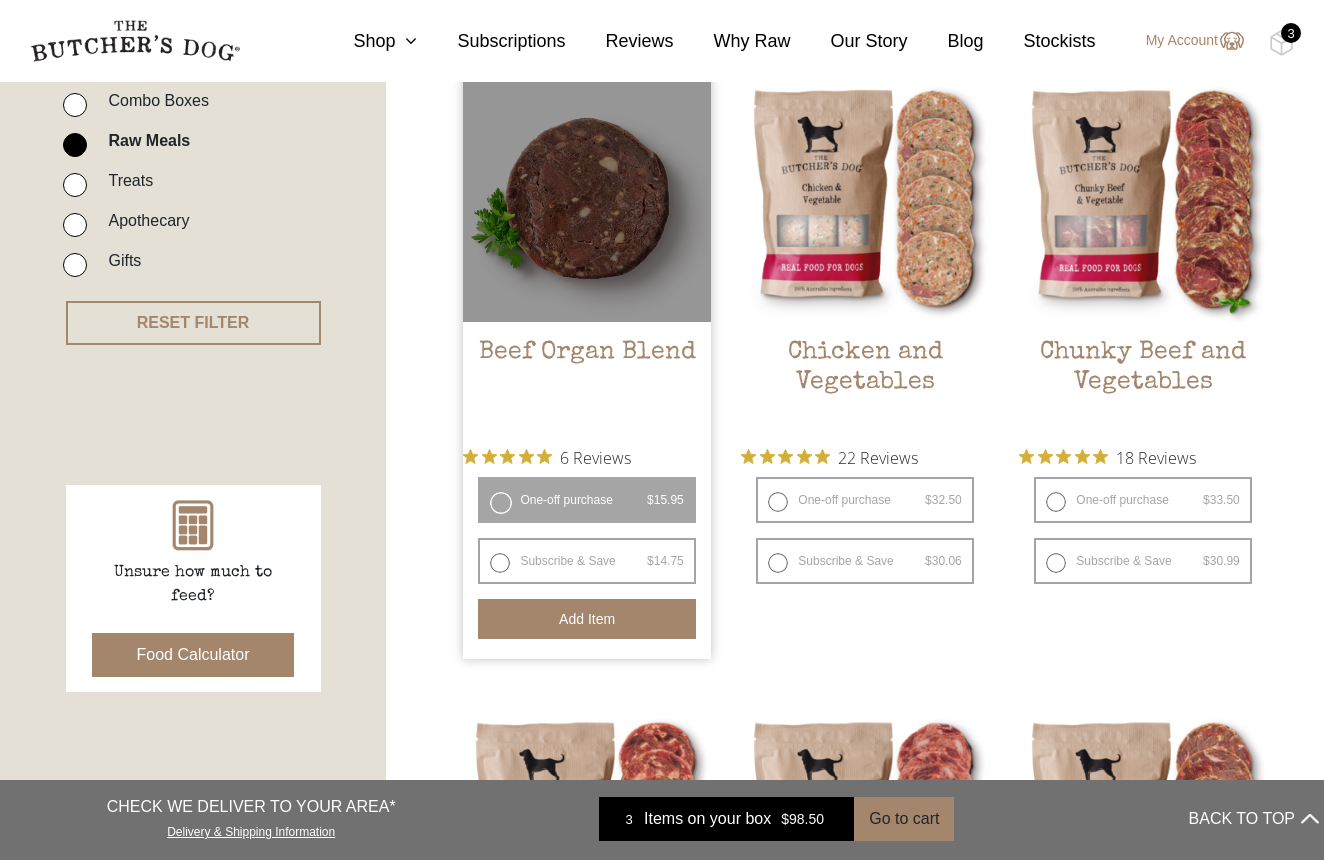 click on "Add item" at bounding box center [586, 619] 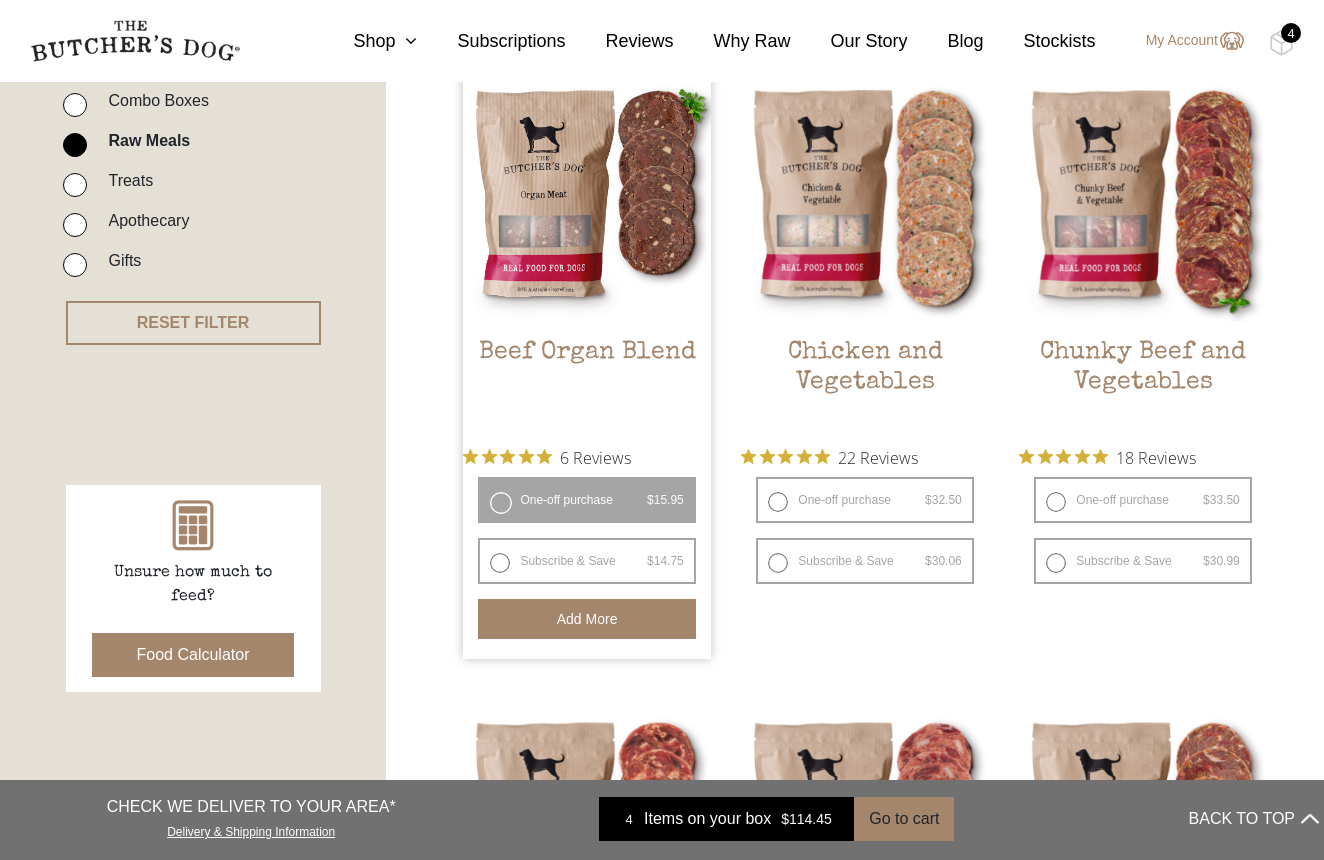 click on "4" at bounding box center [1291, 33] 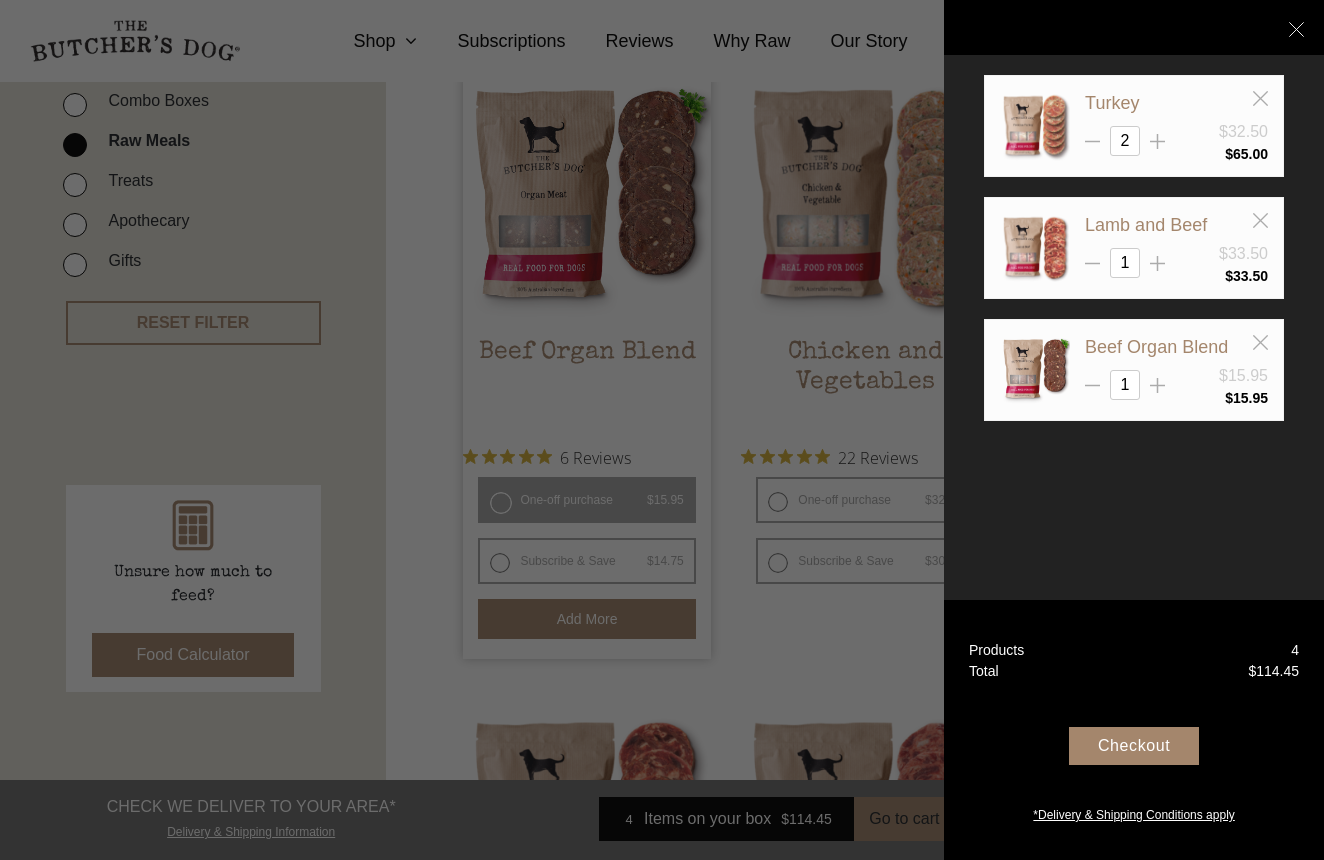 click on "Turkey
$32.50
2
$ 65.00 1 $" at bounding box center (1134, 430) 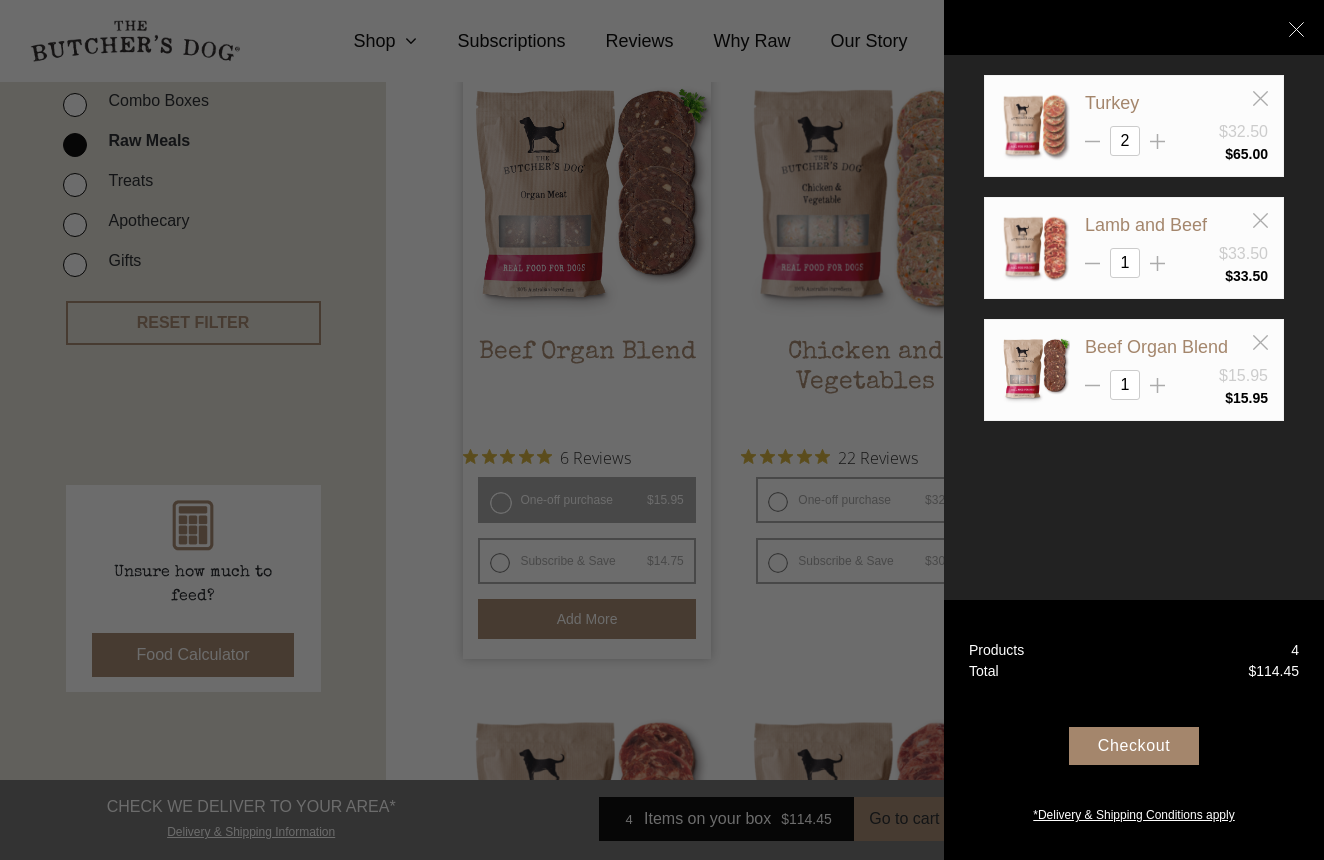 click at bounding box center (662, 430) 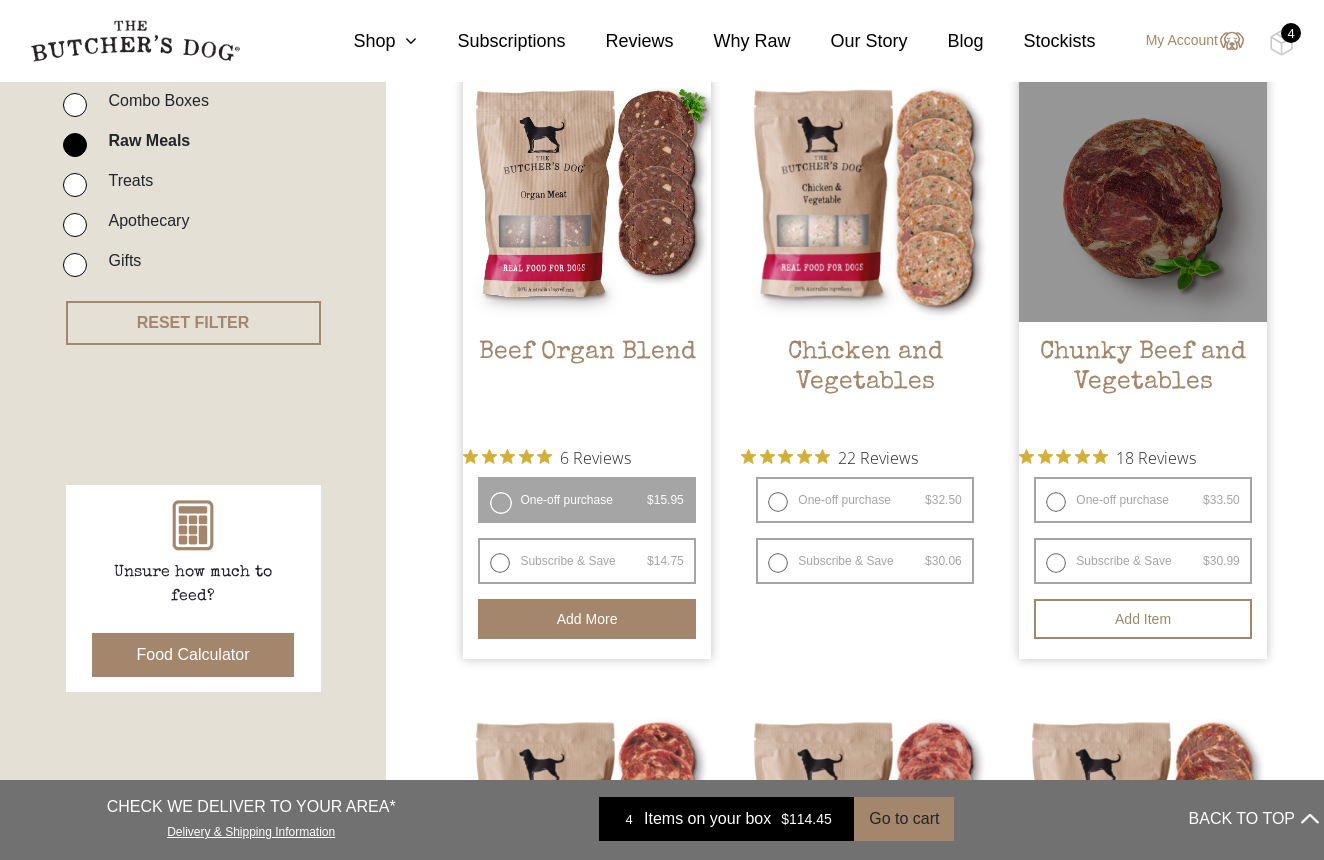 click on "One-off purchase  $ 33.50   —  or subscribe and save    7.5%" at bounding box center (1142, 500) 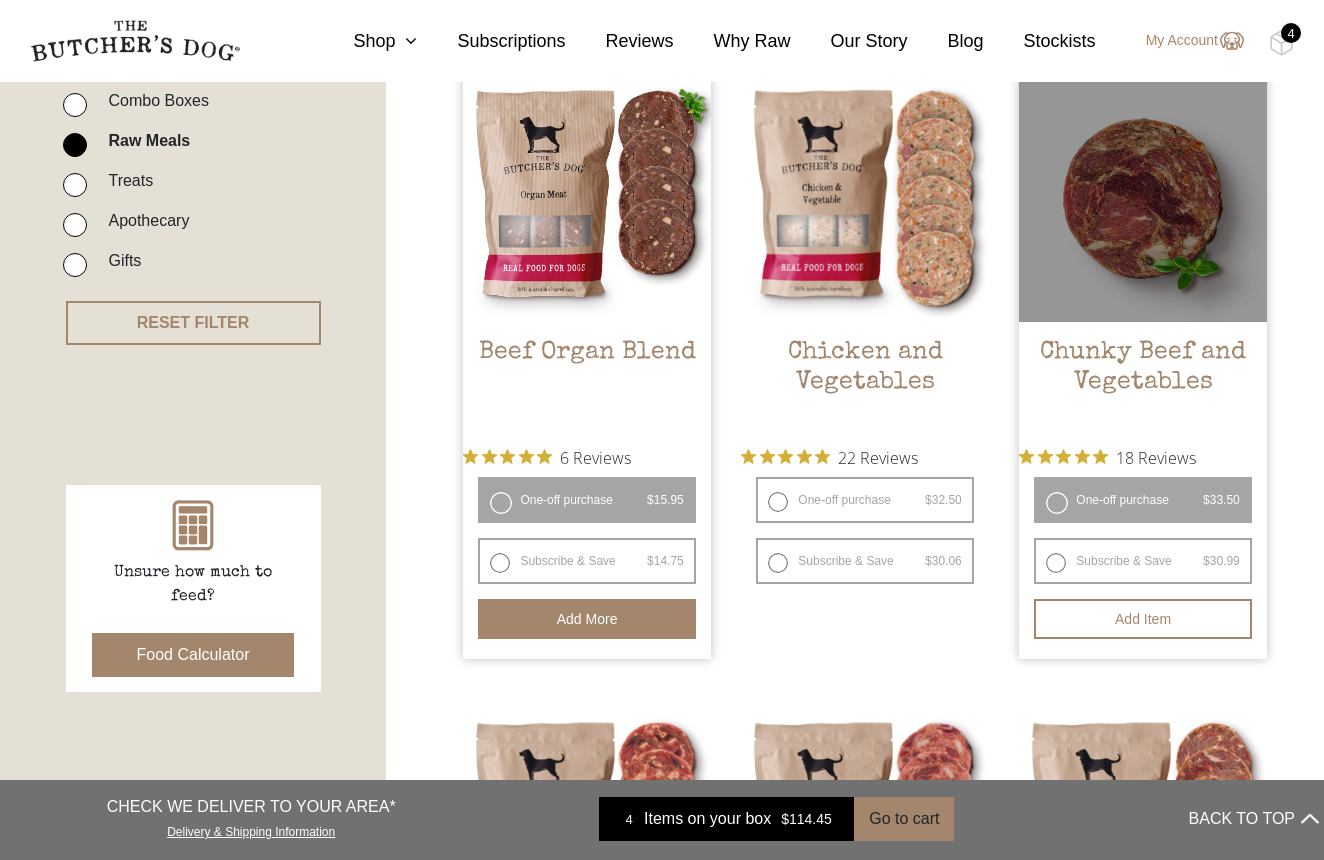 radio on "false" 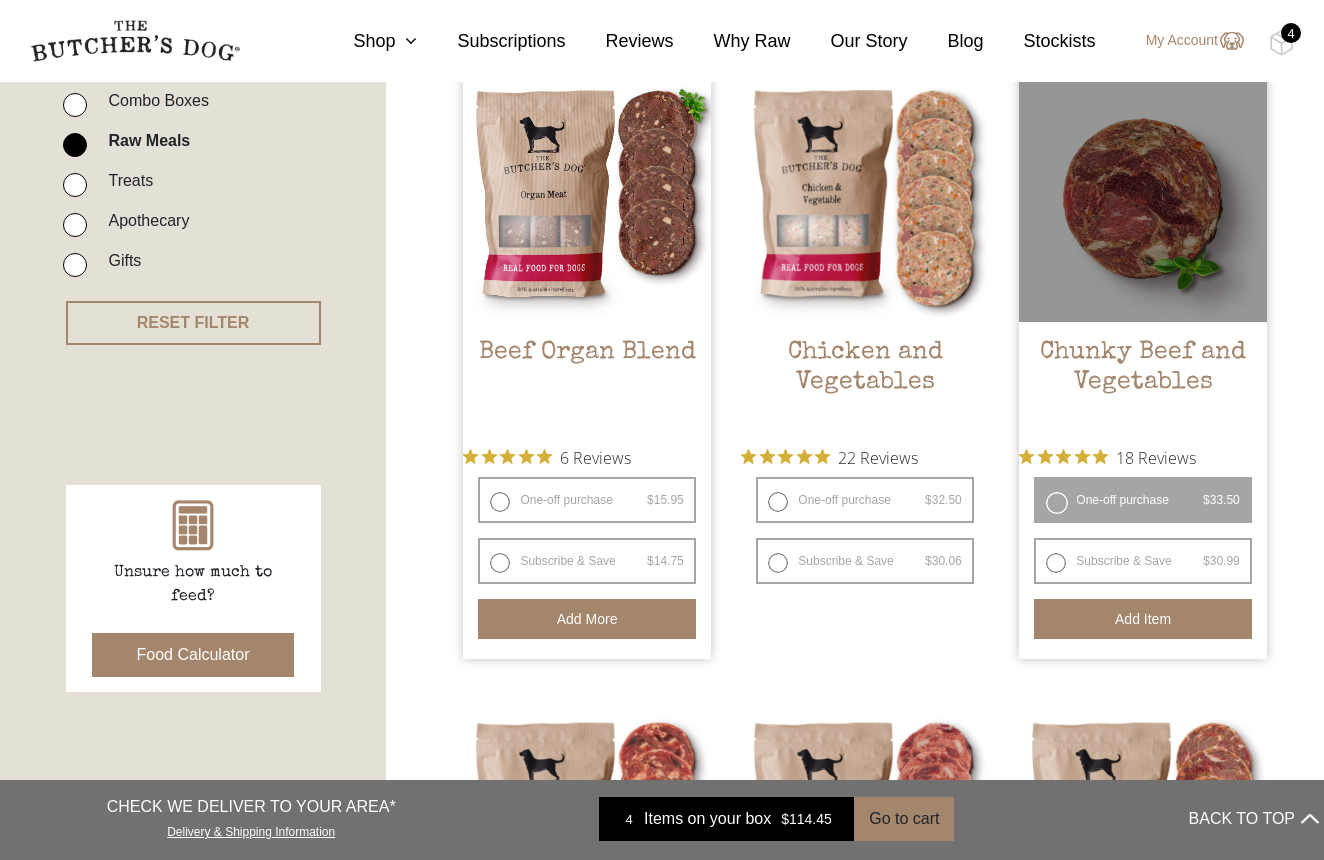 click on "Add item" at bounding box center [1142, 619] 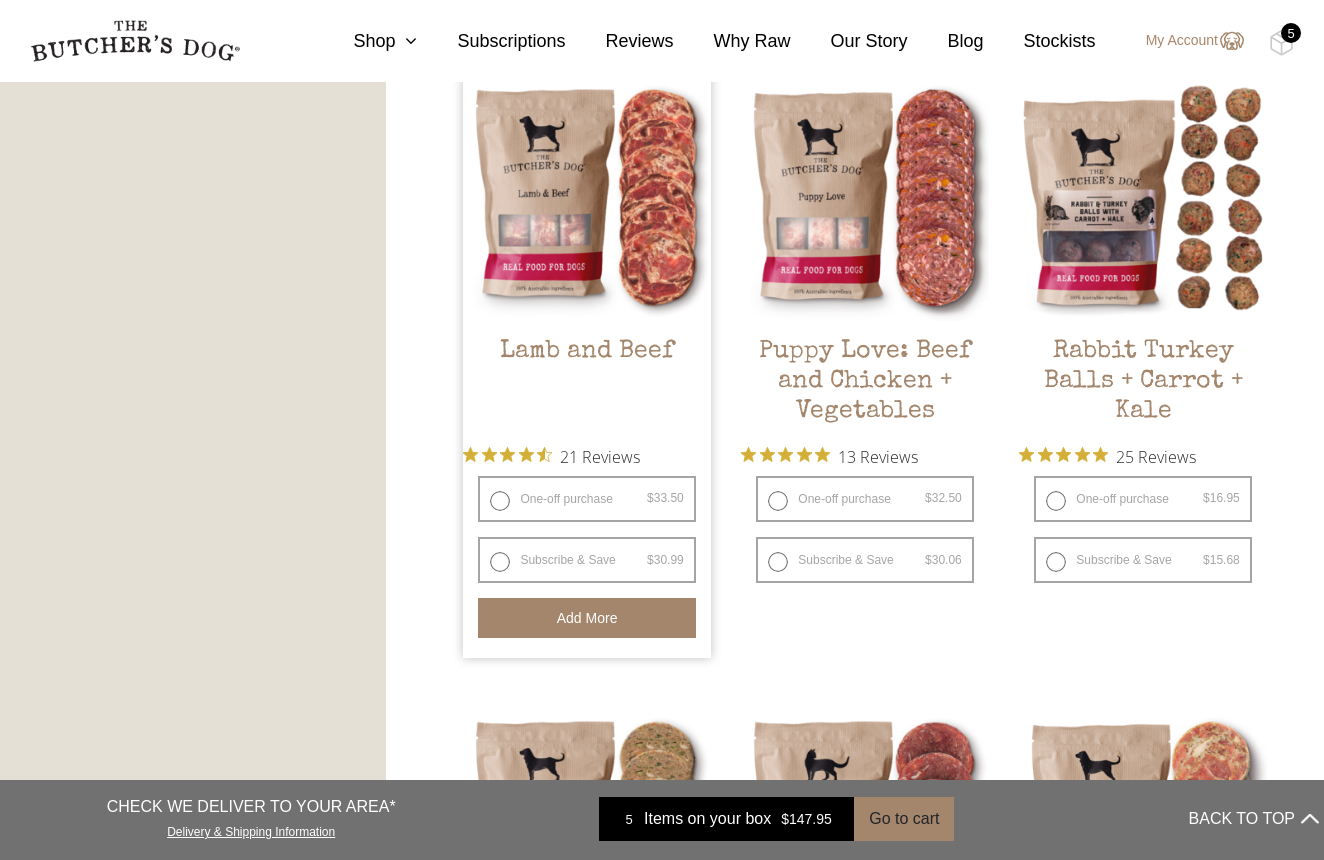 scroll, scrollTop: 1796, scrollLeft: 0, axis: vertical 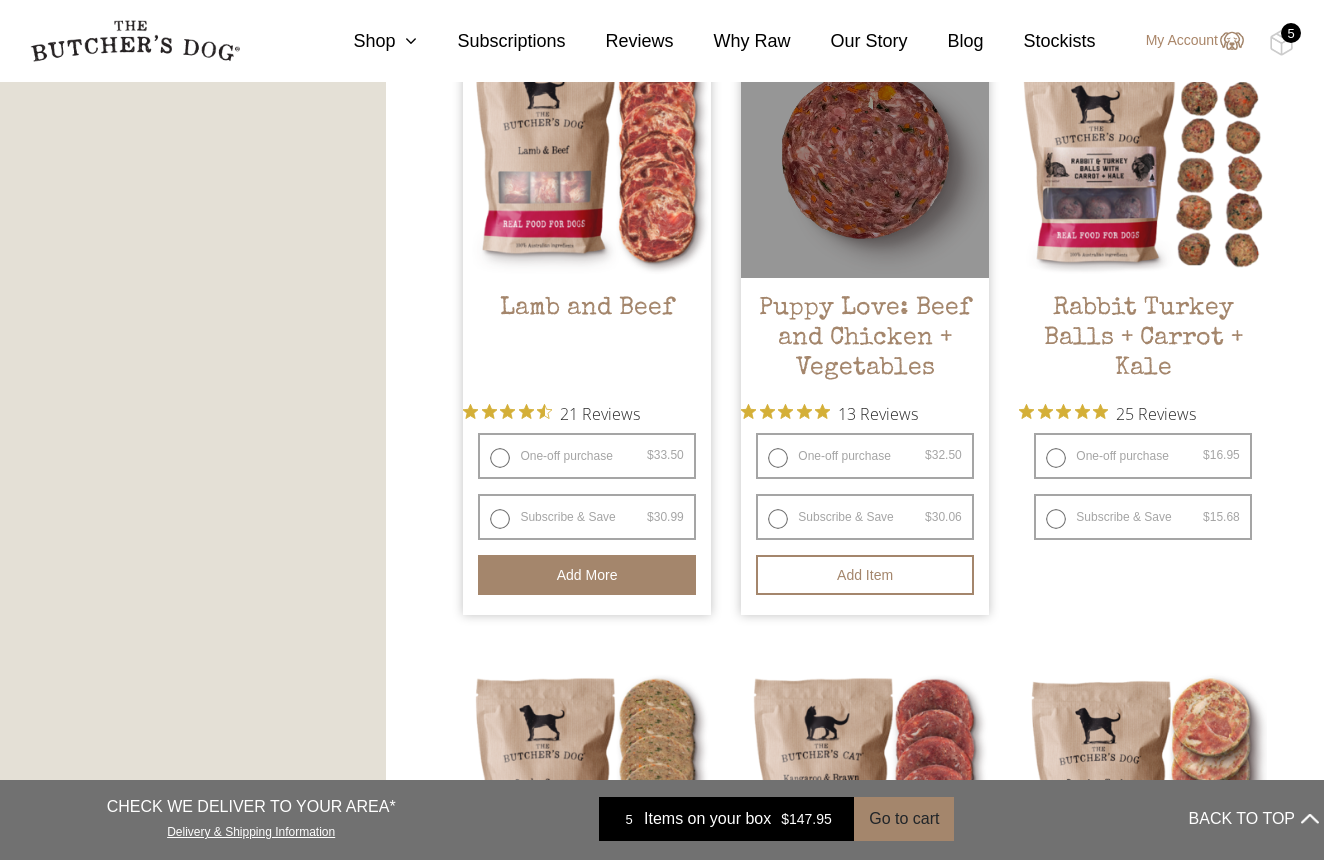 click on "One-off purchase  $ 32.50   —  or subscribe and save    7.5%" at bounding box center (864, 456) 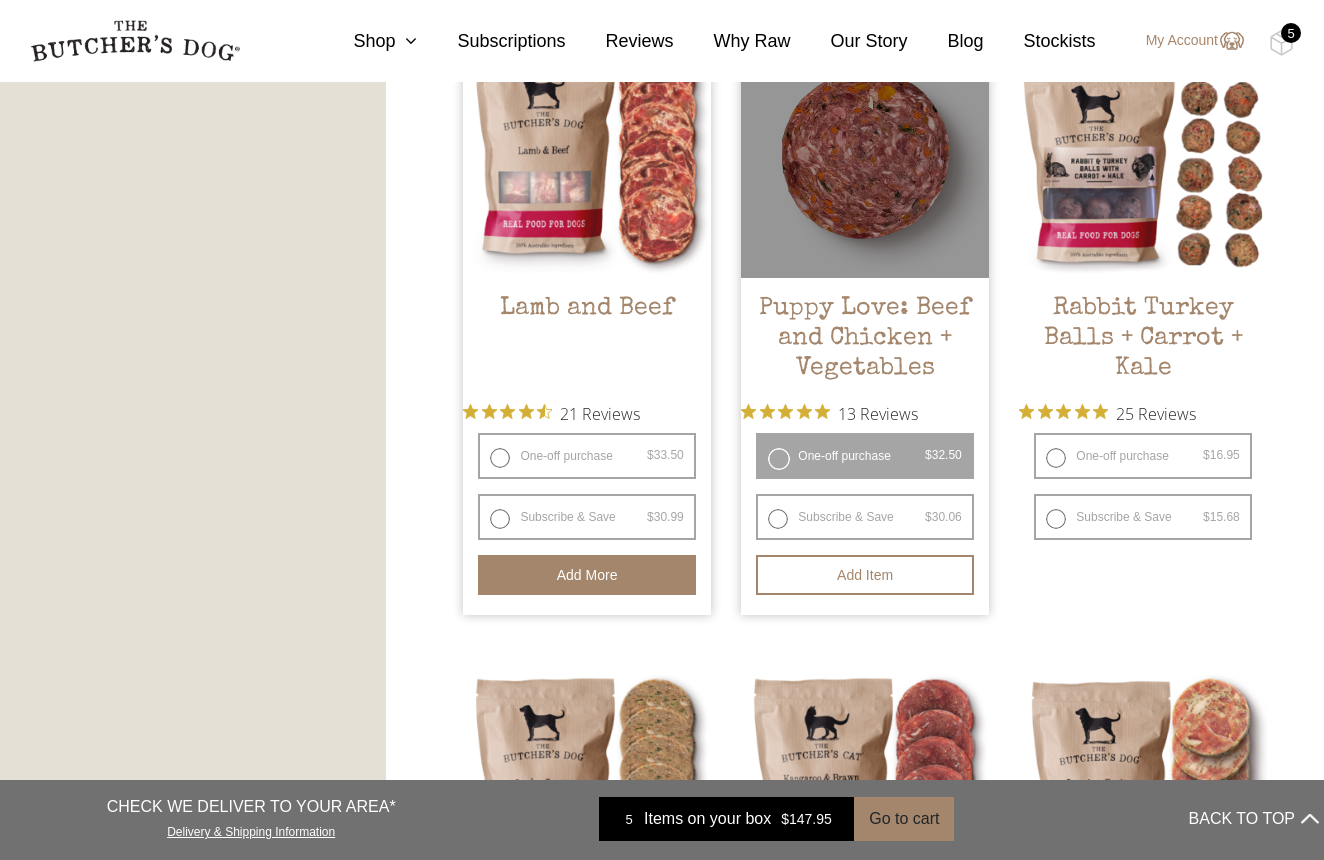 radio on "false" 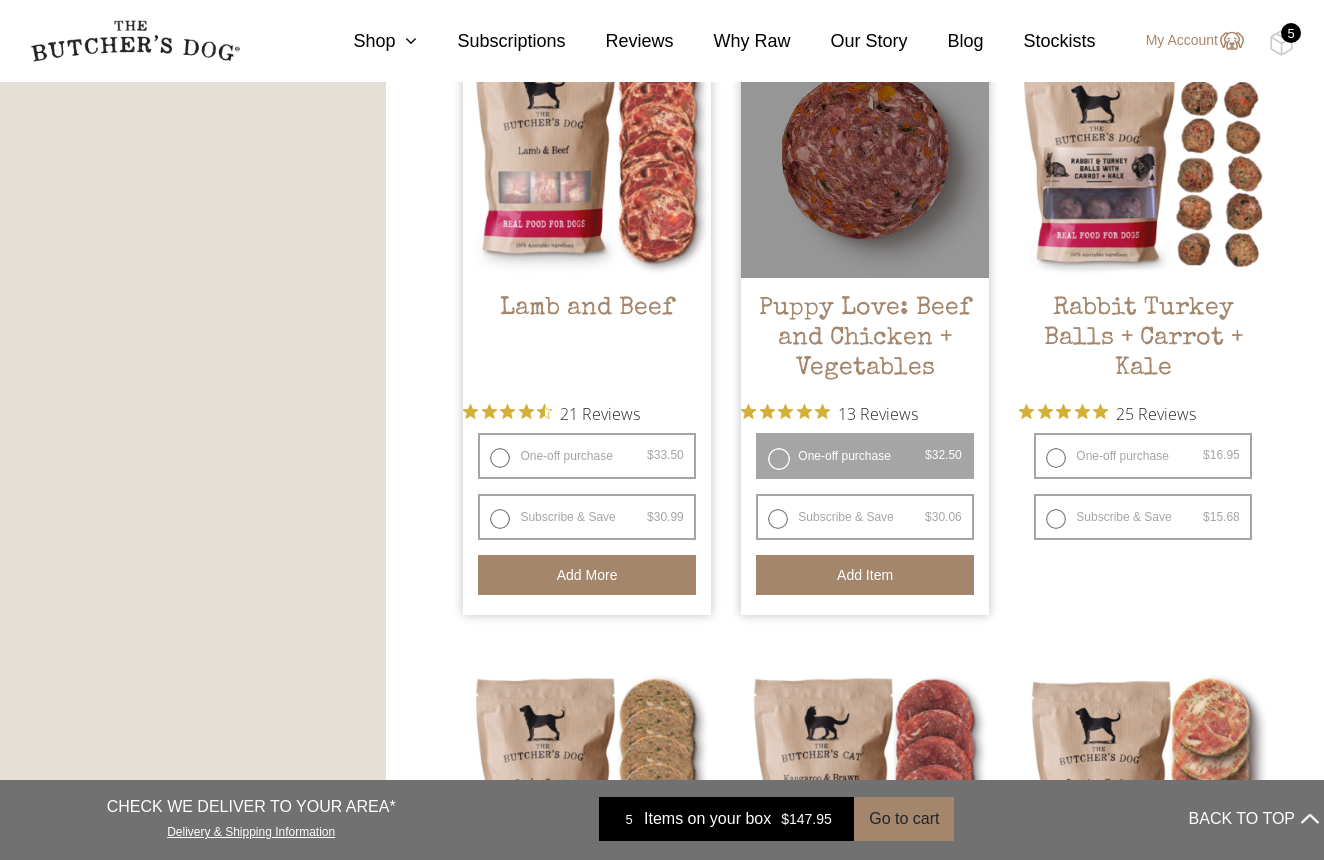 click on "Add item" at bounding box center (864, 575) 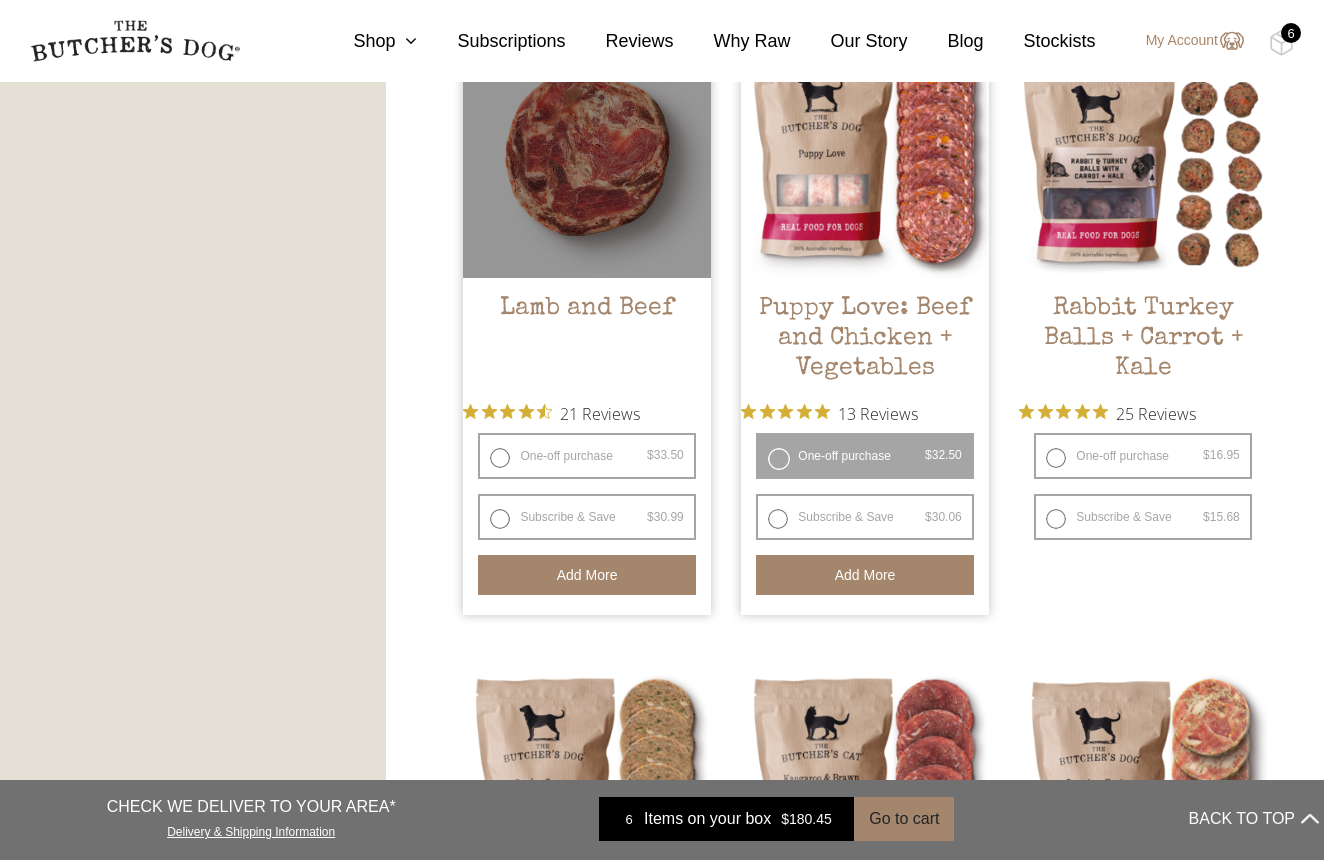 click on "One-off purchase  $ 33.50   —  or subscribe and save    7.5%" at bounding box center (586, 456) 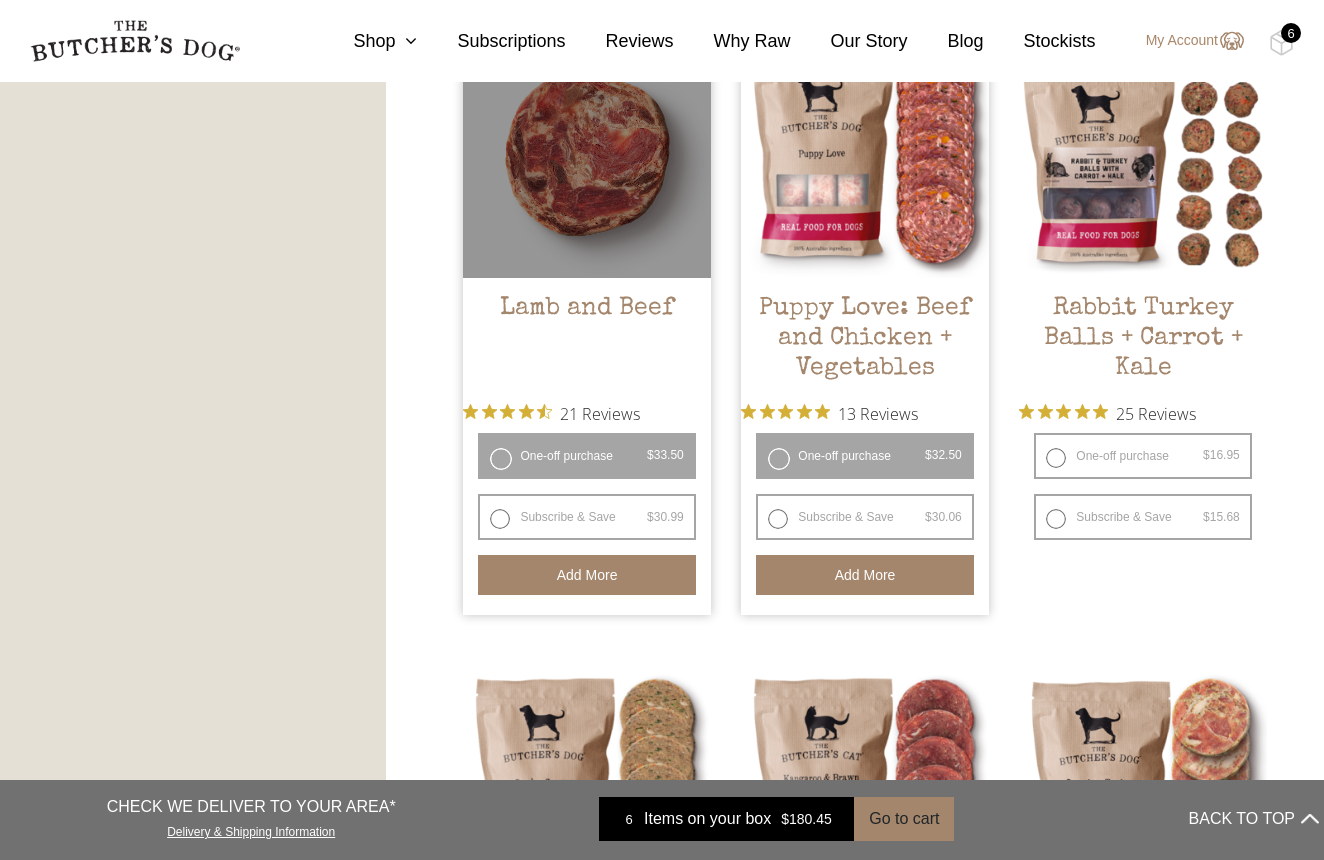 radio on "false" 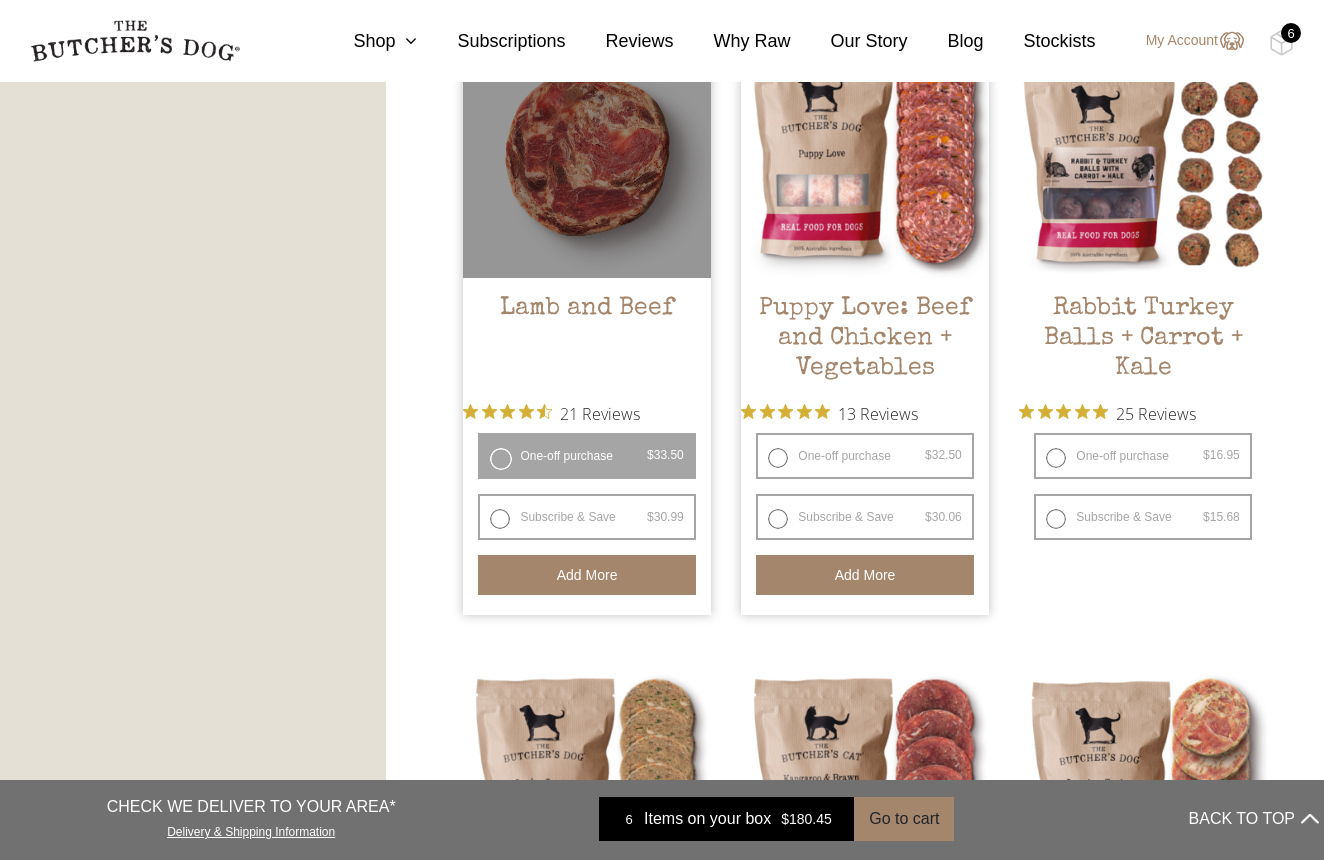 click on "Add more" at bounding box center [586, 575] 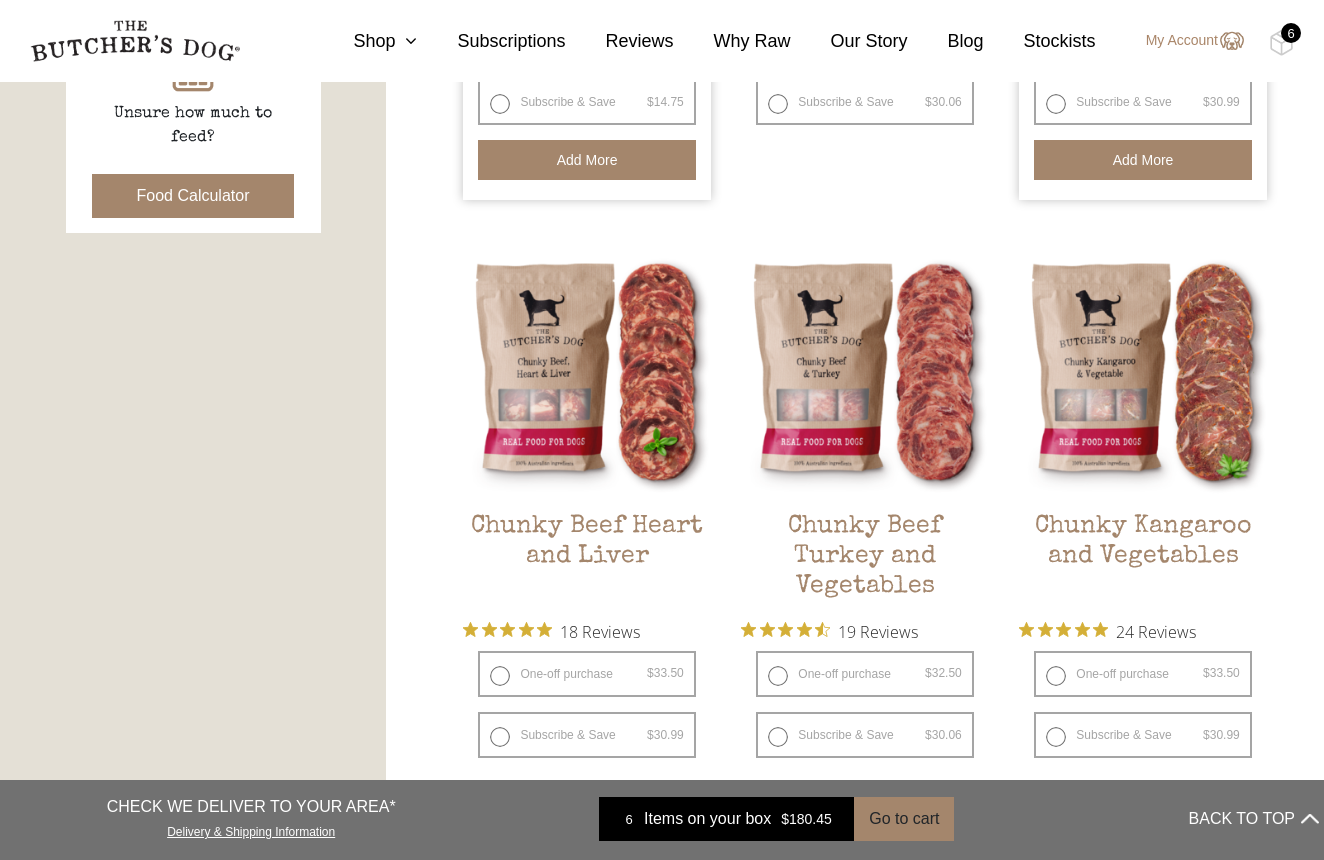 scroll, scrollTop: 982, scrollLeft: 0, axis: vertical 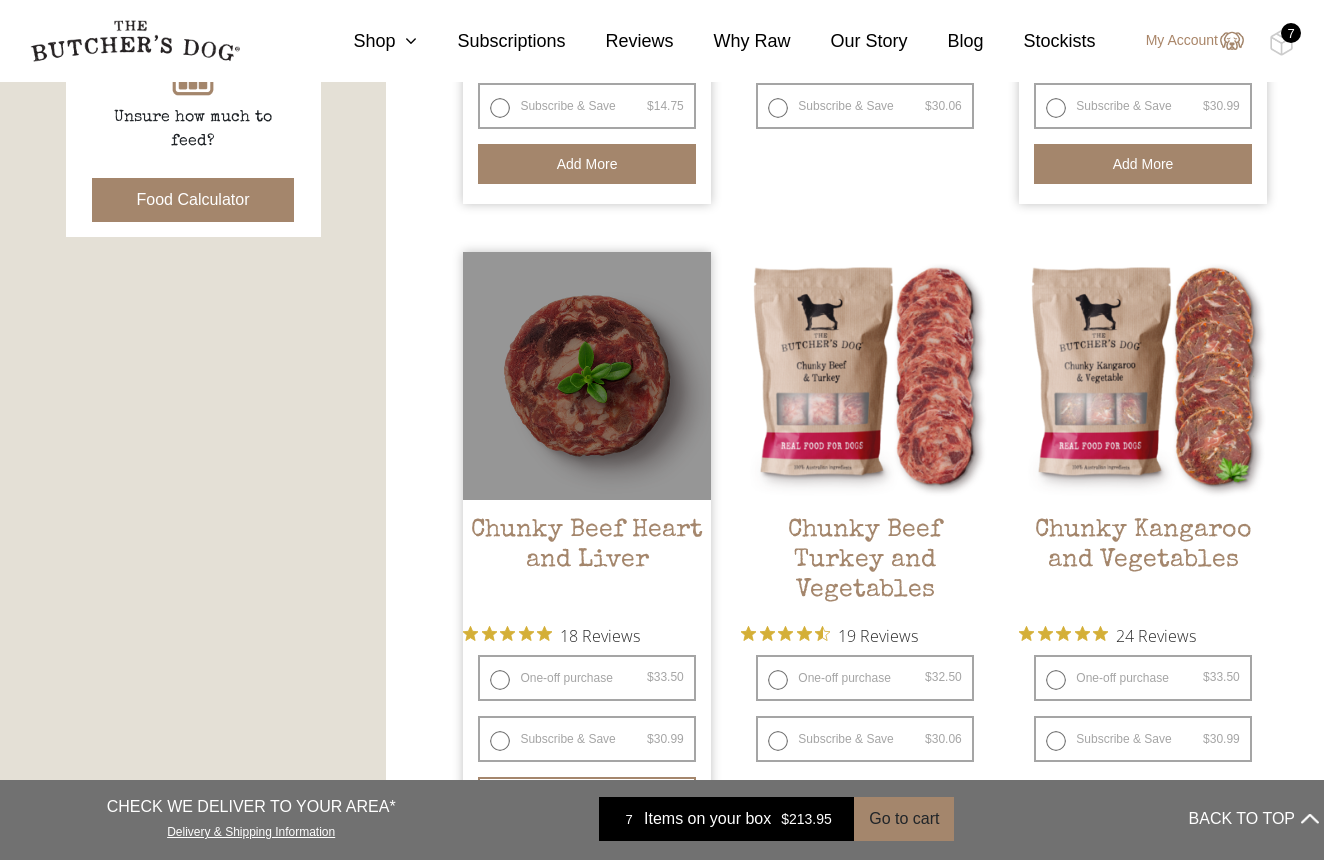 click on "One-off purchase  $ 33.50   —  or subscribe and save    7.5%" at bounding box center [586, 678] 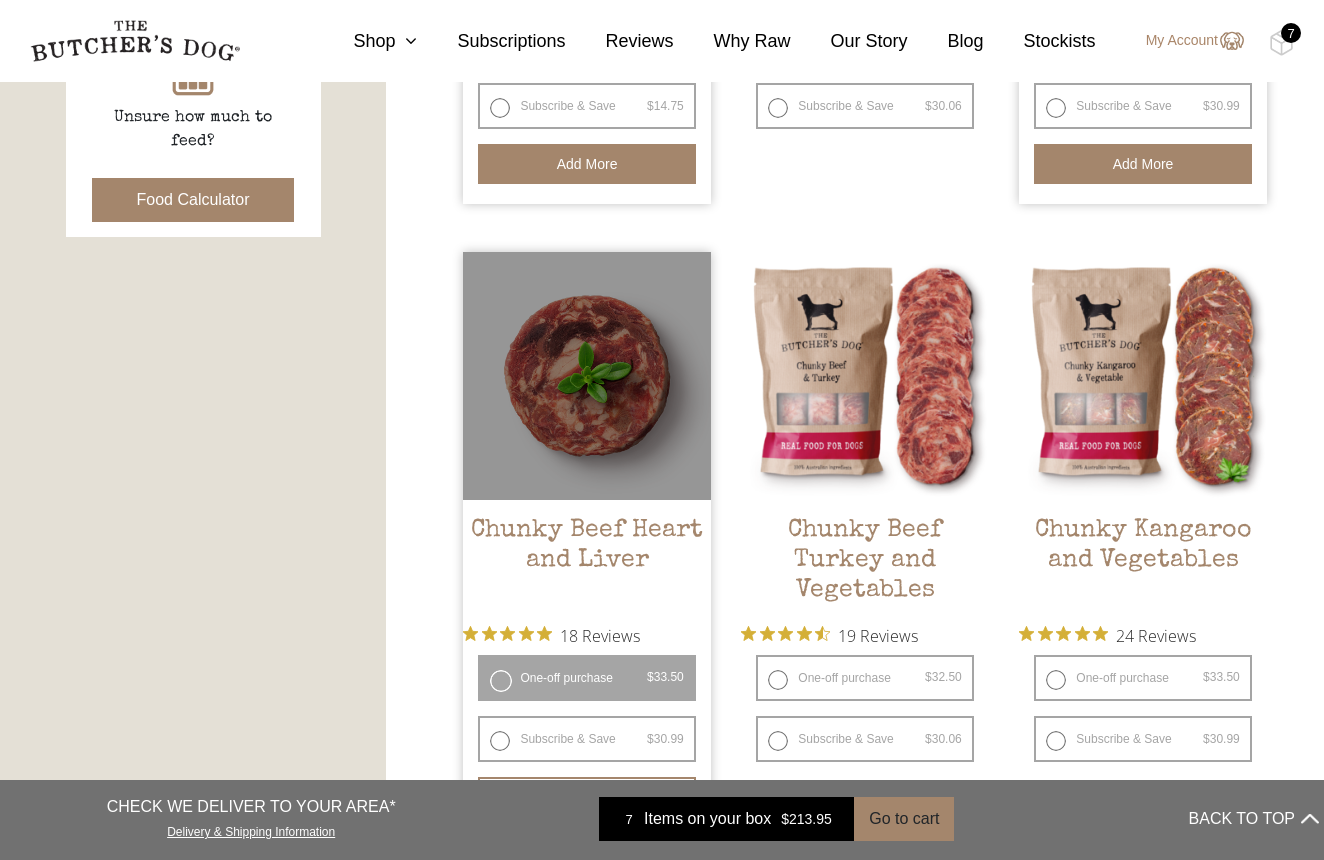 radio on "false" 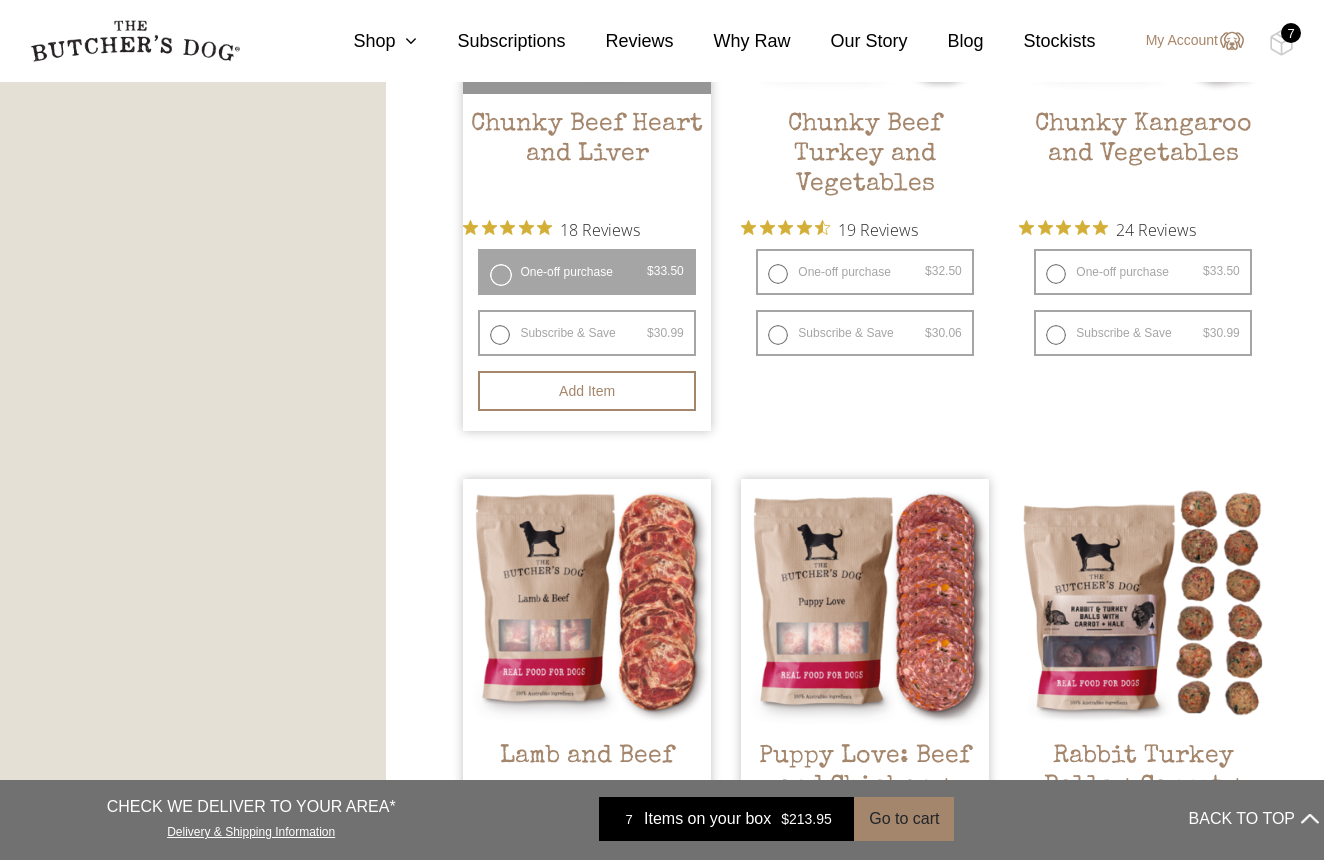 scroll, scrollTop: 1419, scrollLeft: 0, axis: vertical 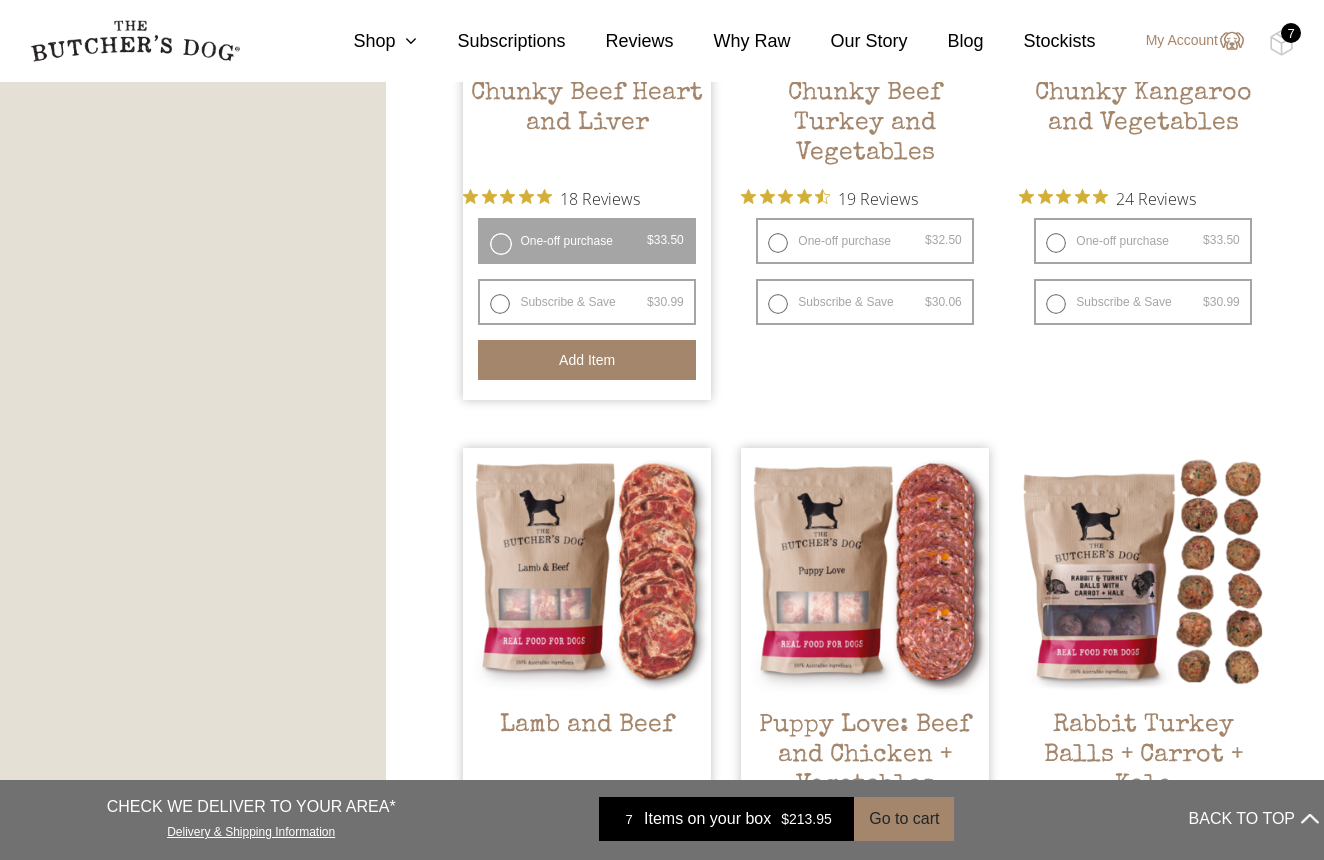 click on "Add item" at bounding box center (586, 360) 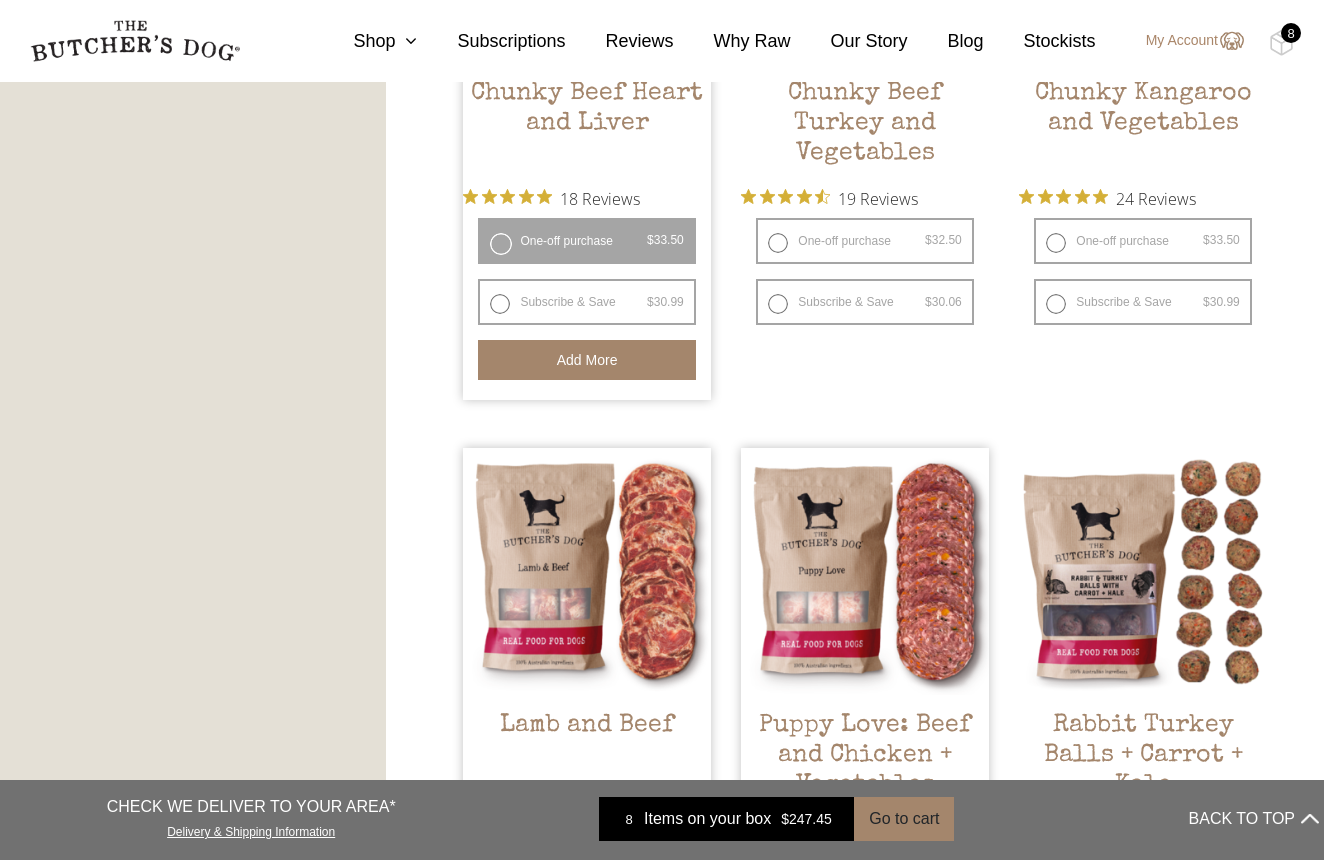 click on "8" at bounding box center [1291, 33] 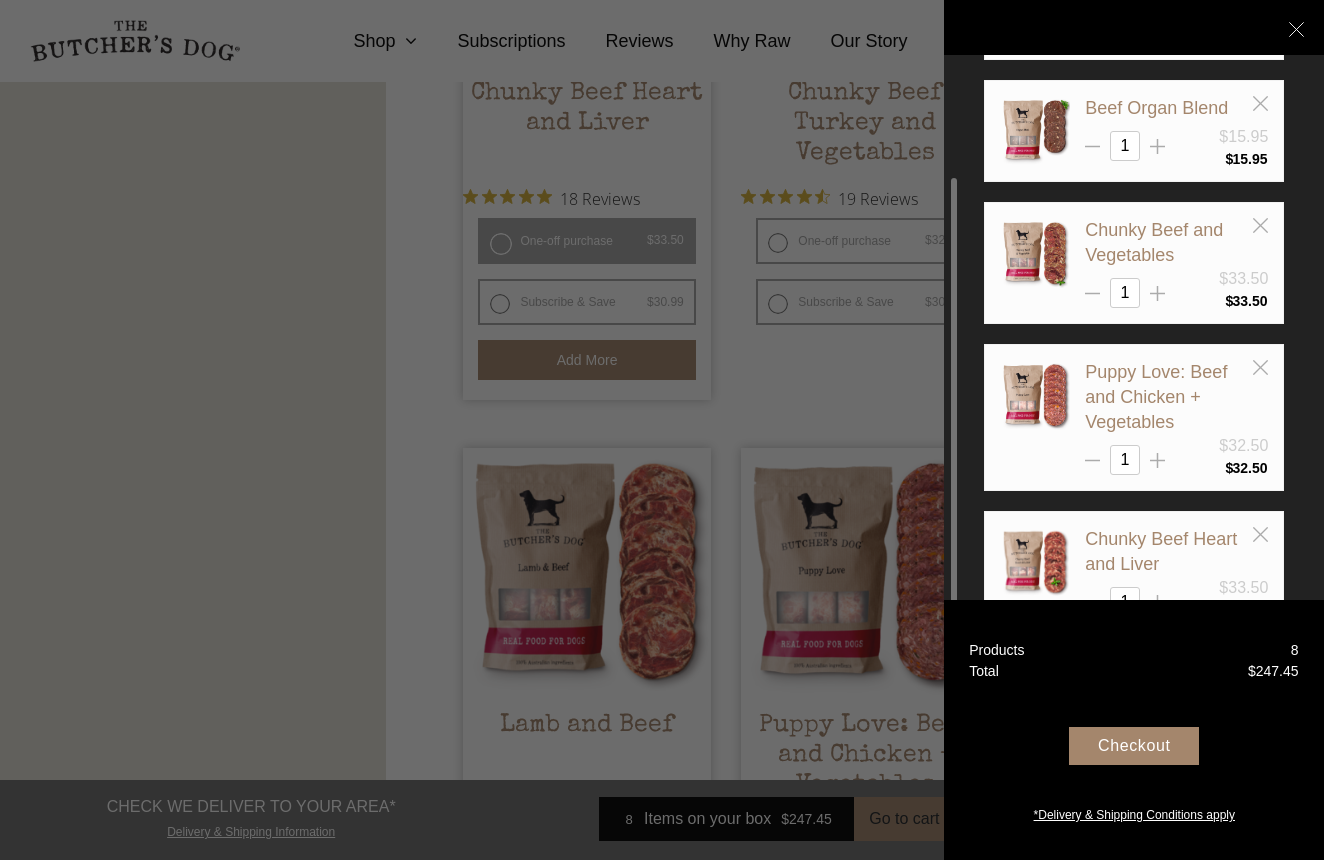 scroll, scrollTop: 244, scrollLeft: 0, axis: vertical 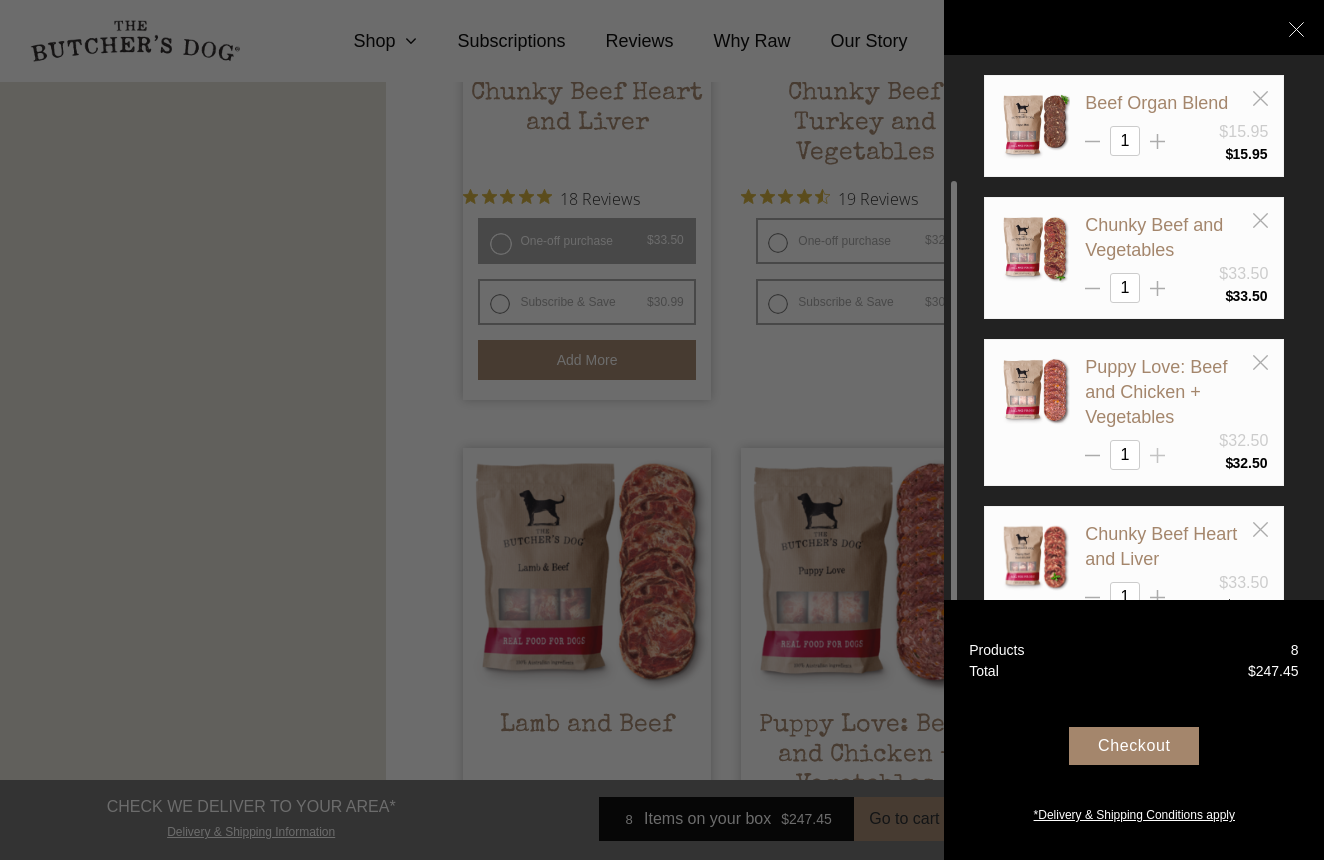 click 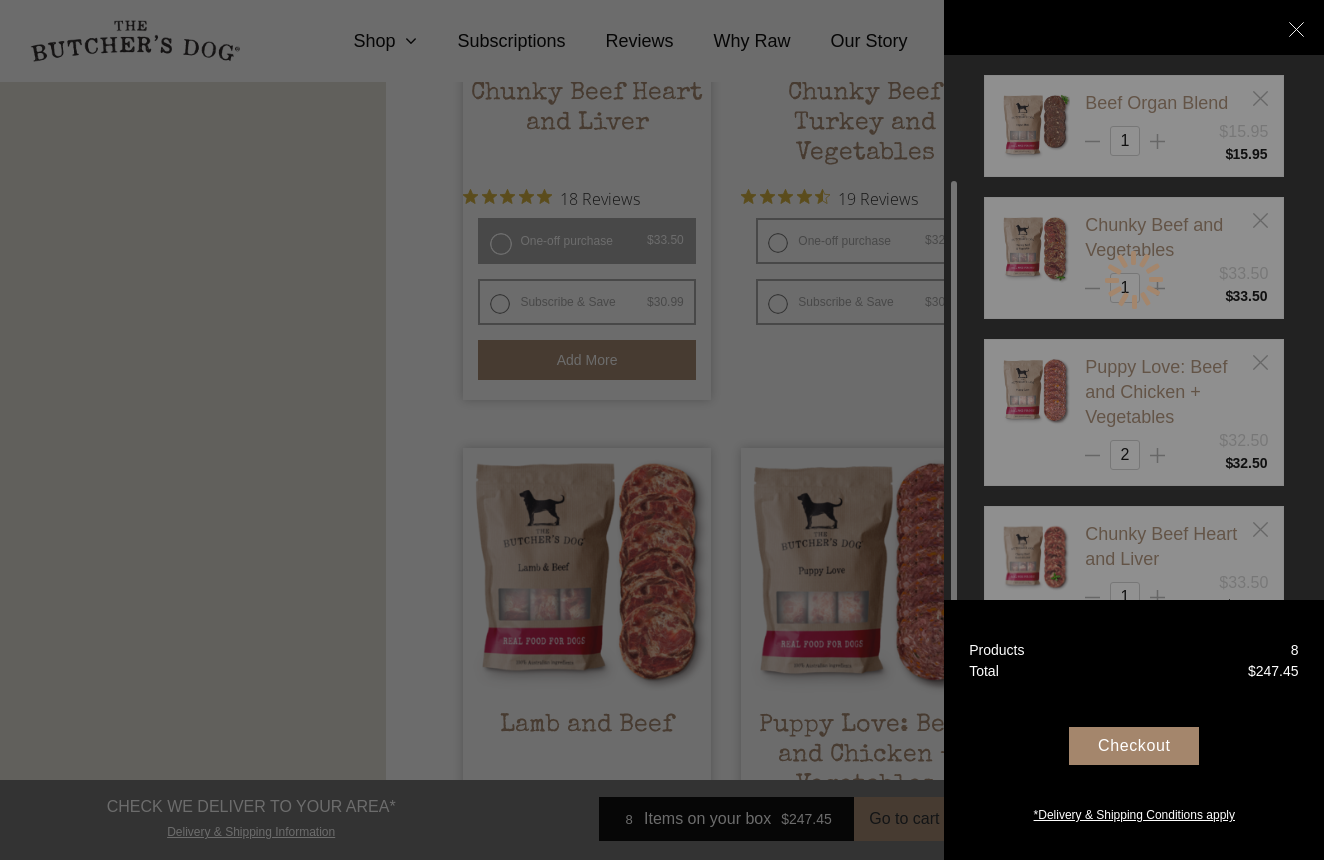 click at bounding box center (1134, 279) 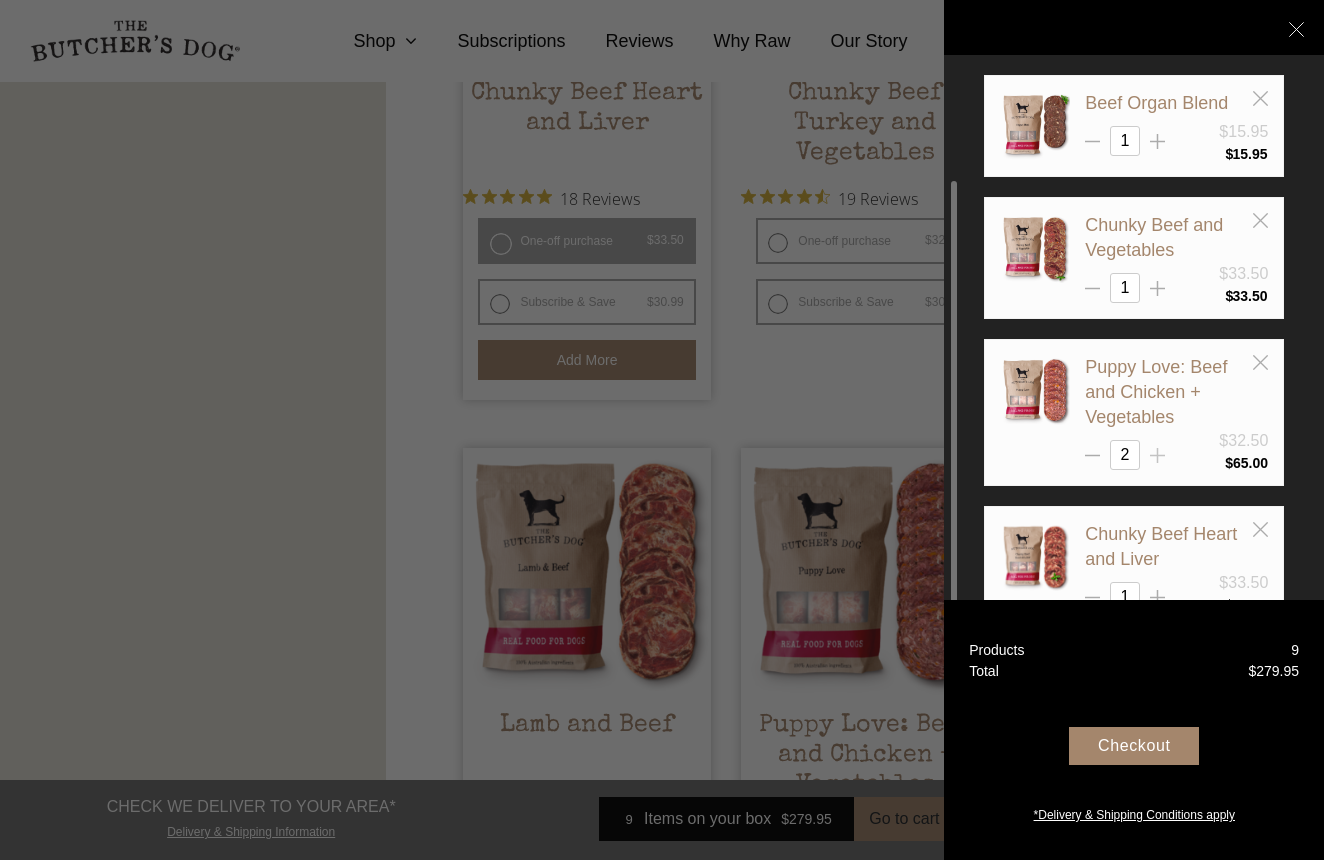 click 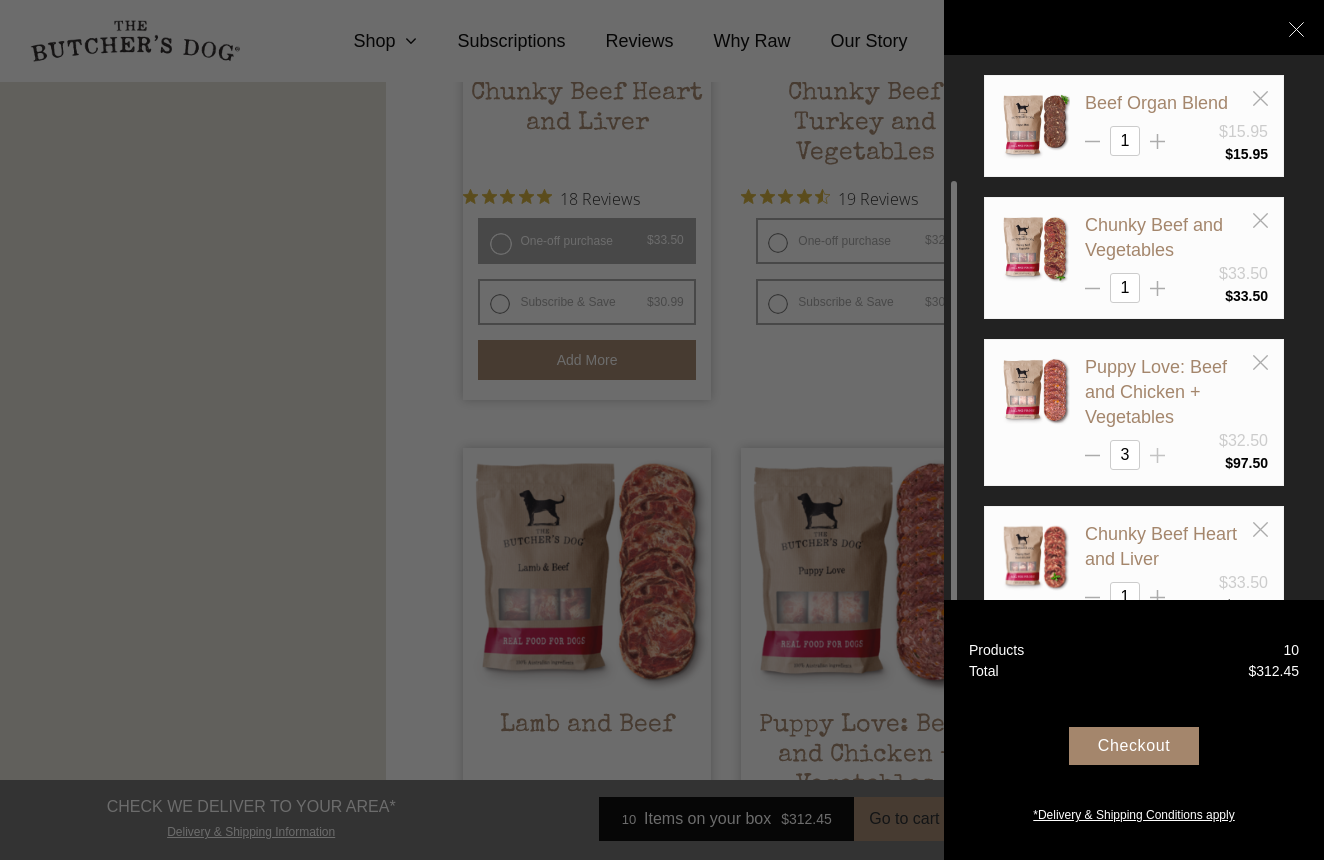 click 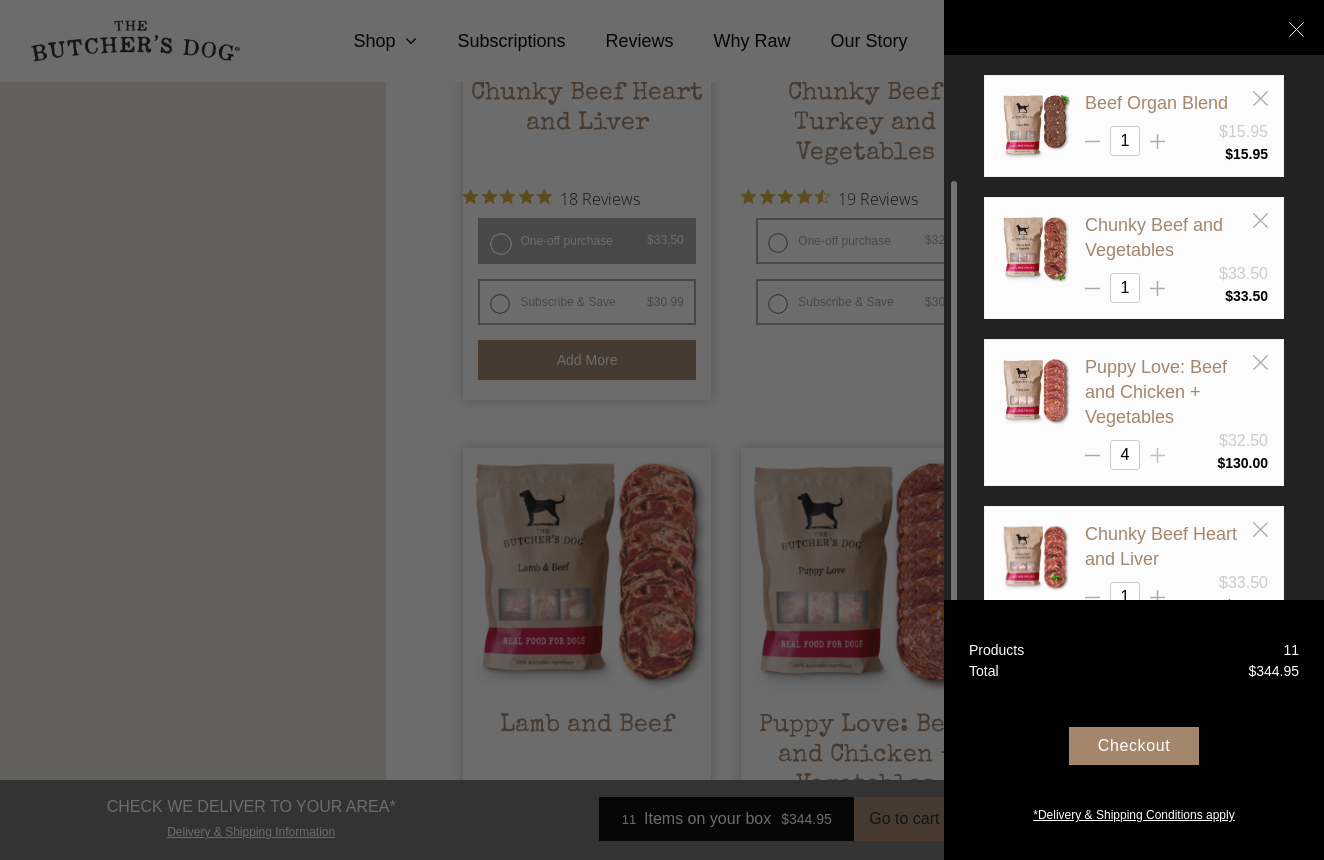 click 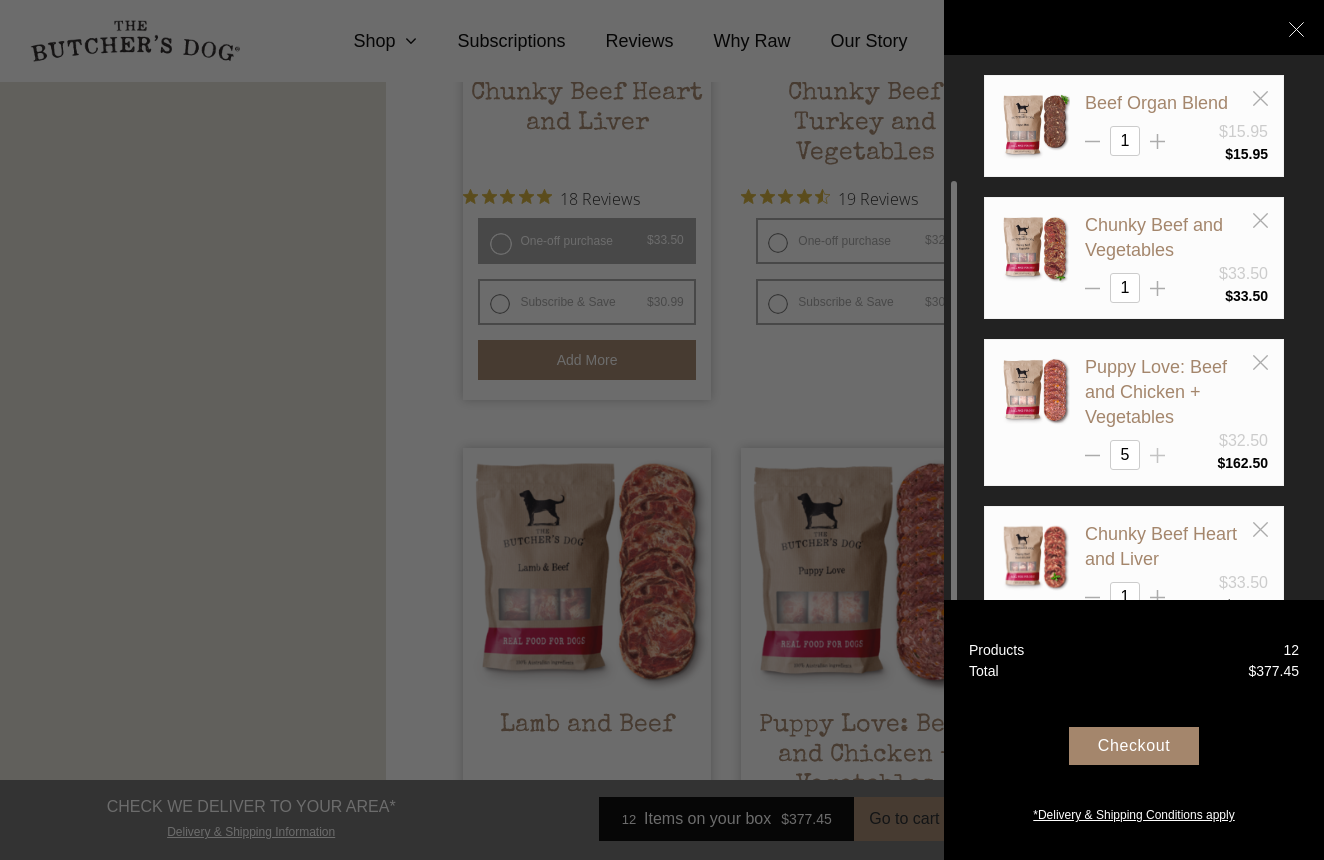 click 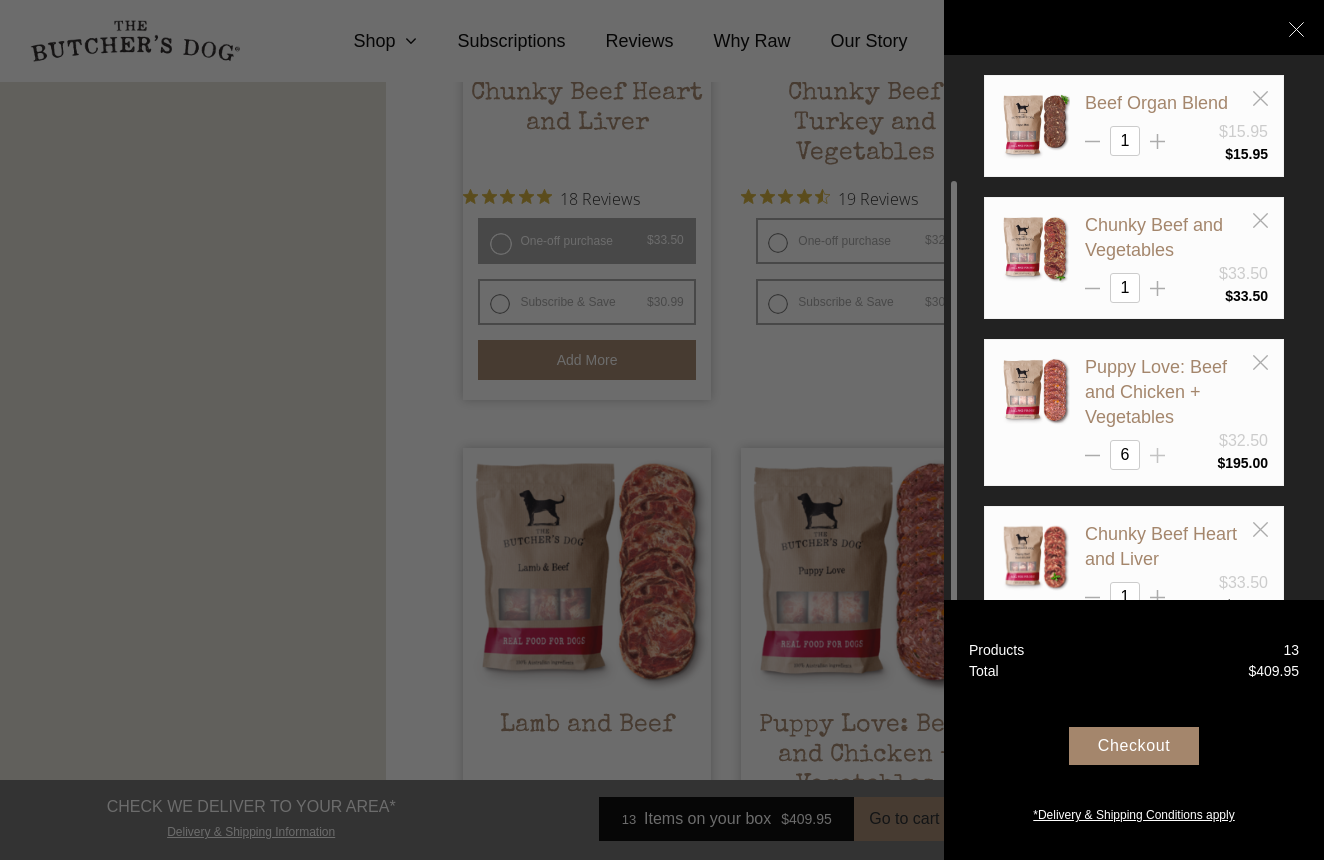 scroll, scrollTop: 206, scrollLeft: 0, axis: vertical 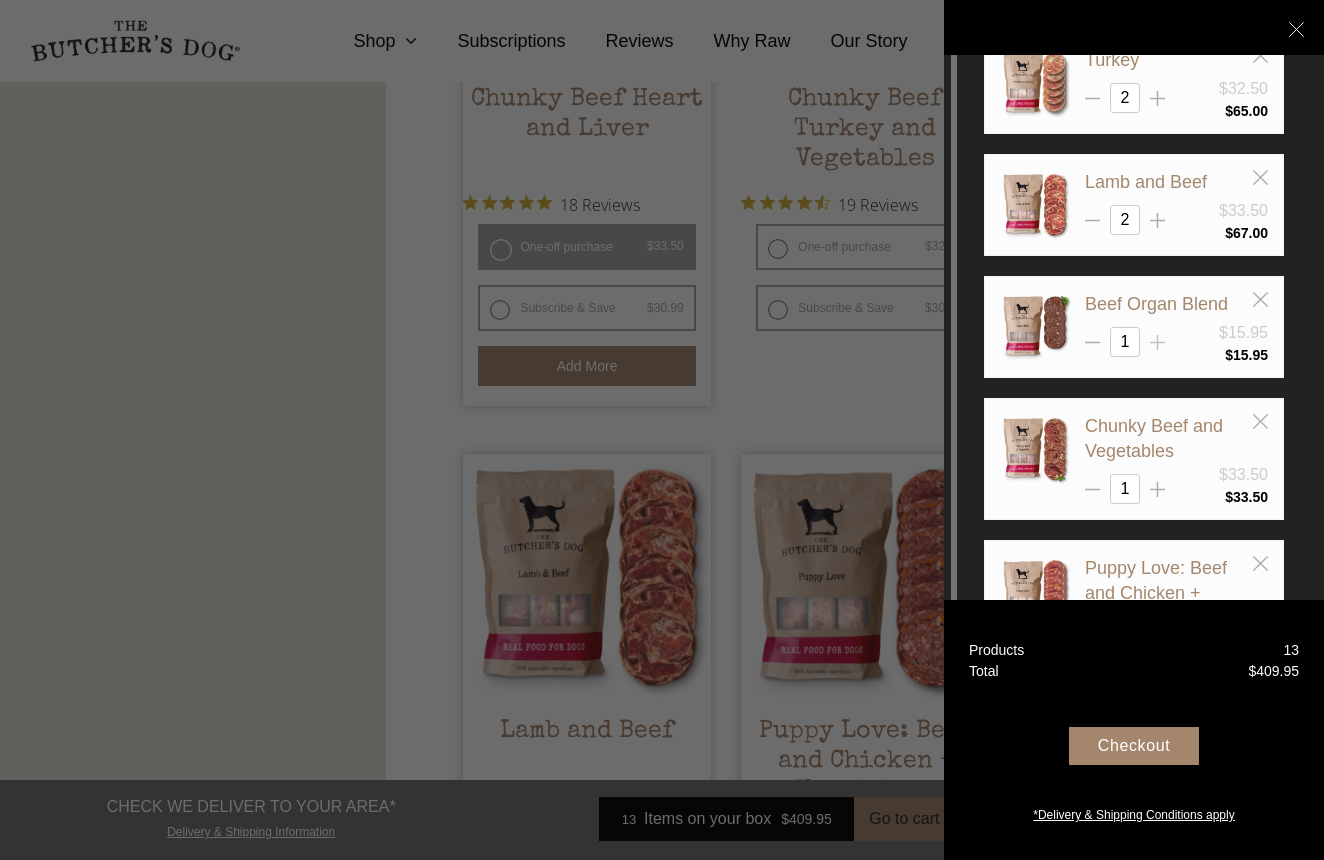 click 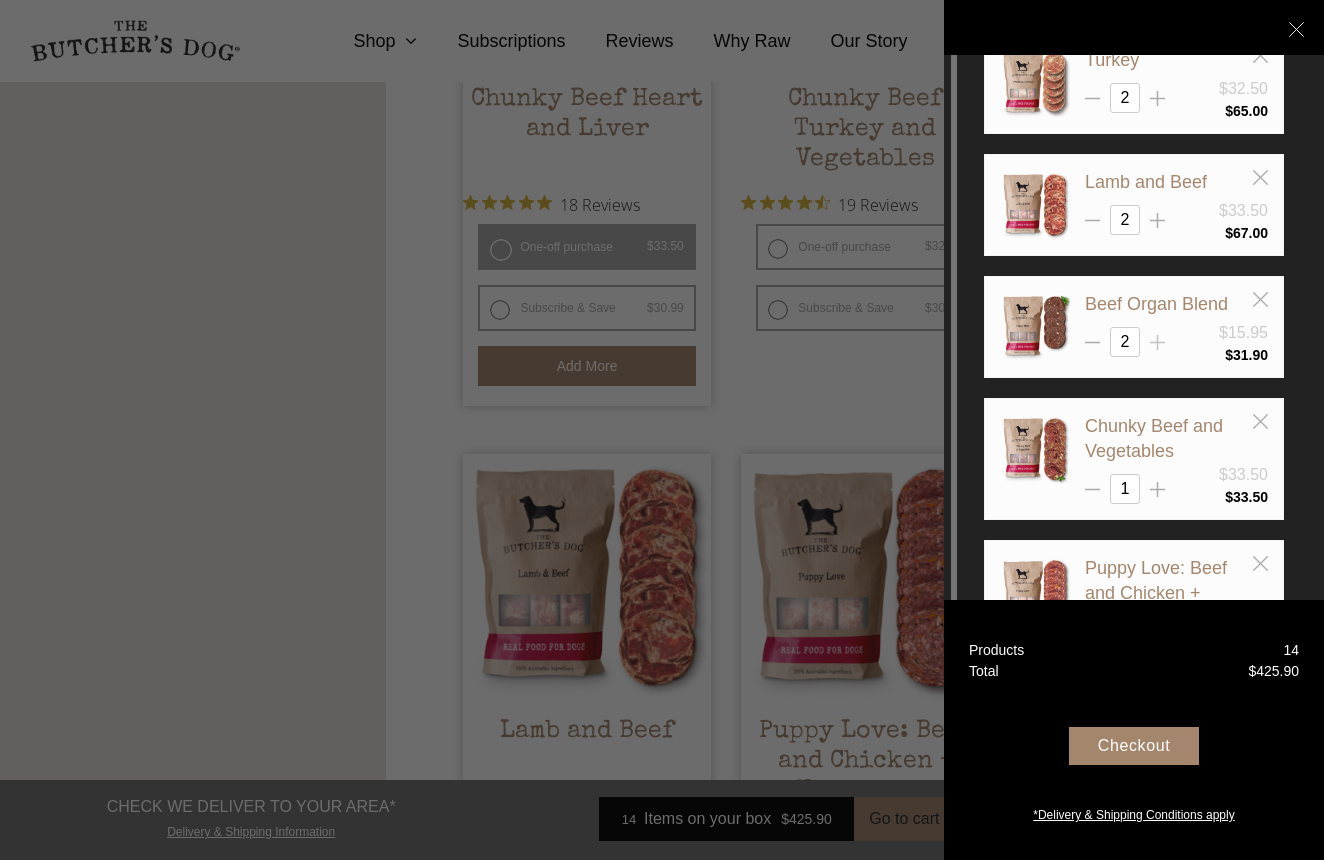 click 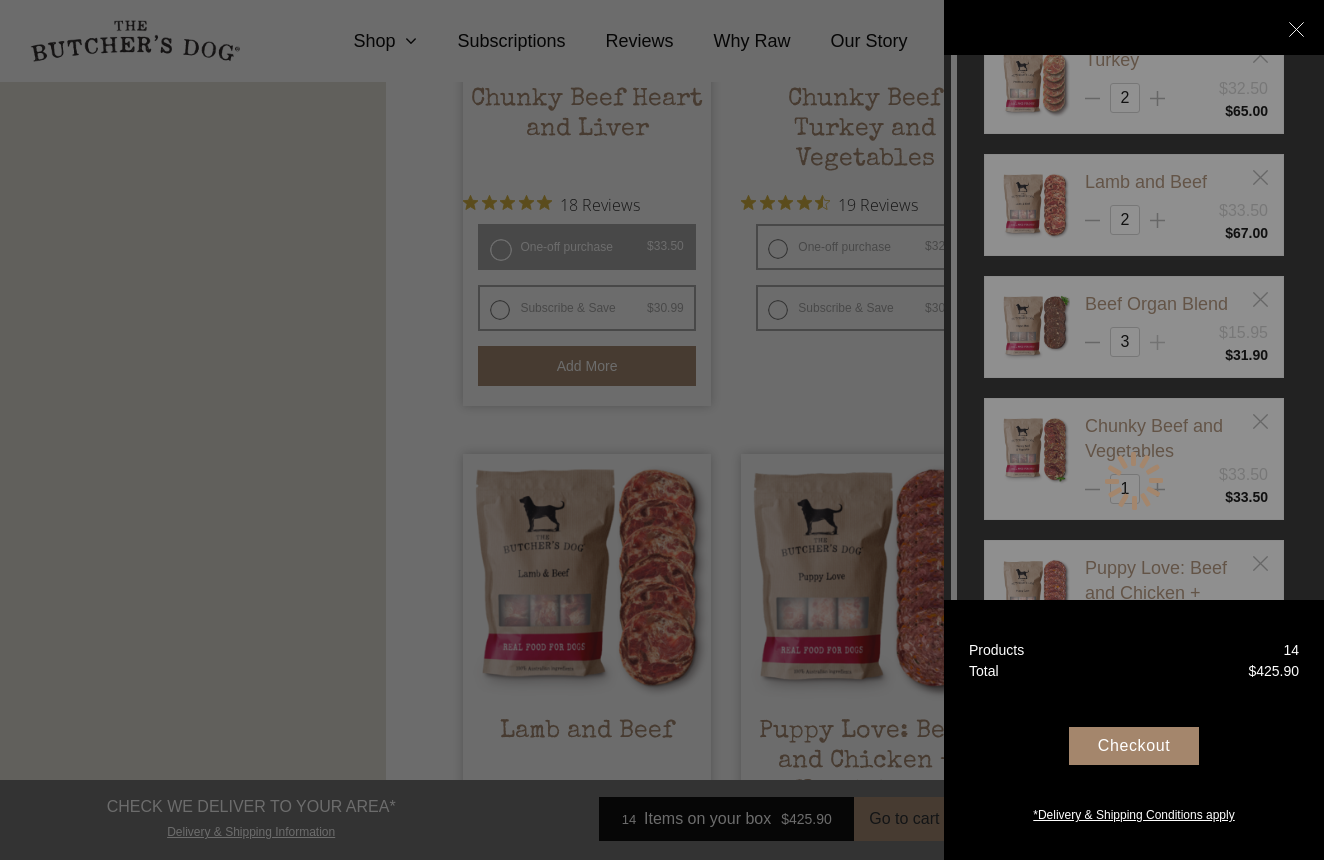 scroll, scrollTop: 0, scrollLeft: 0, axis: both 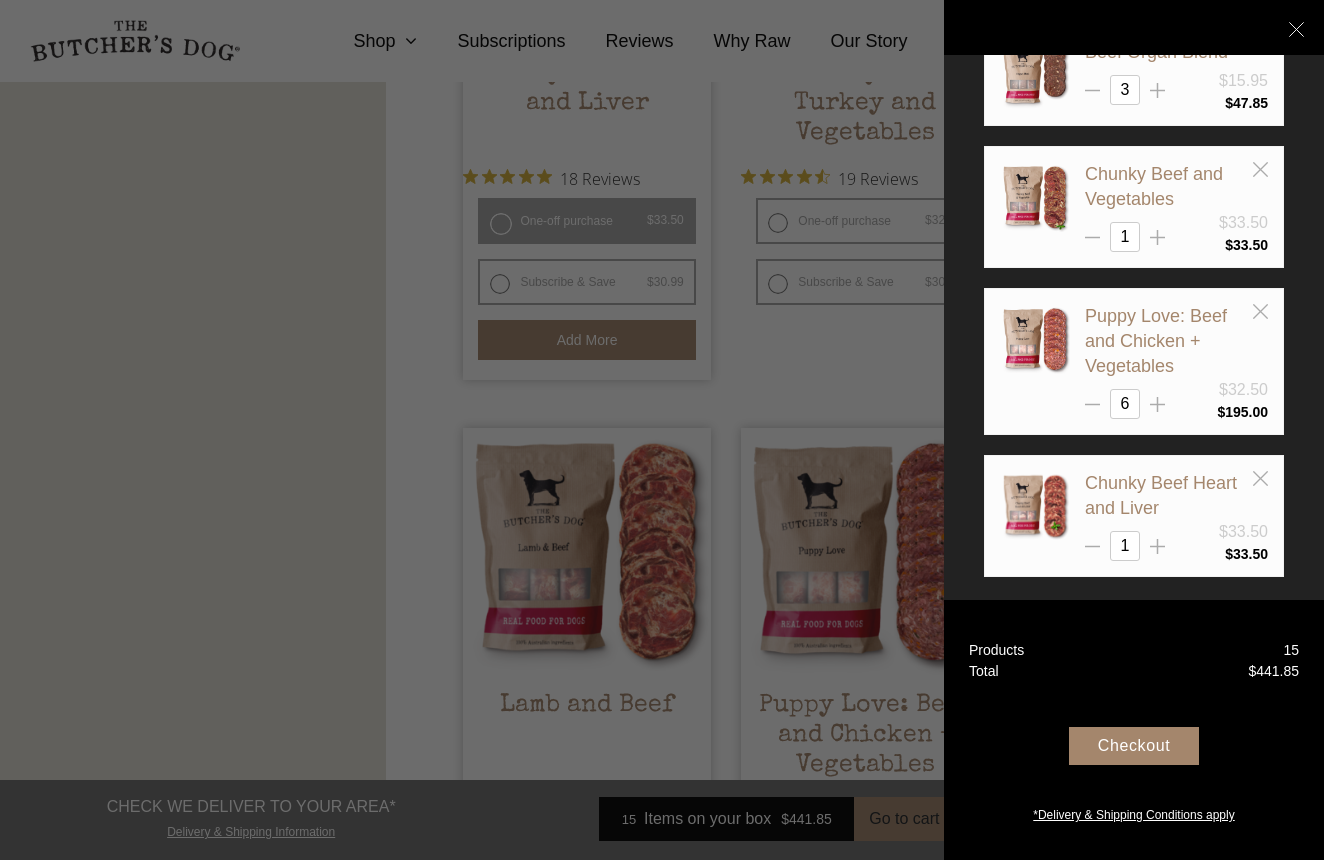 click at bounding box center [662, 430] 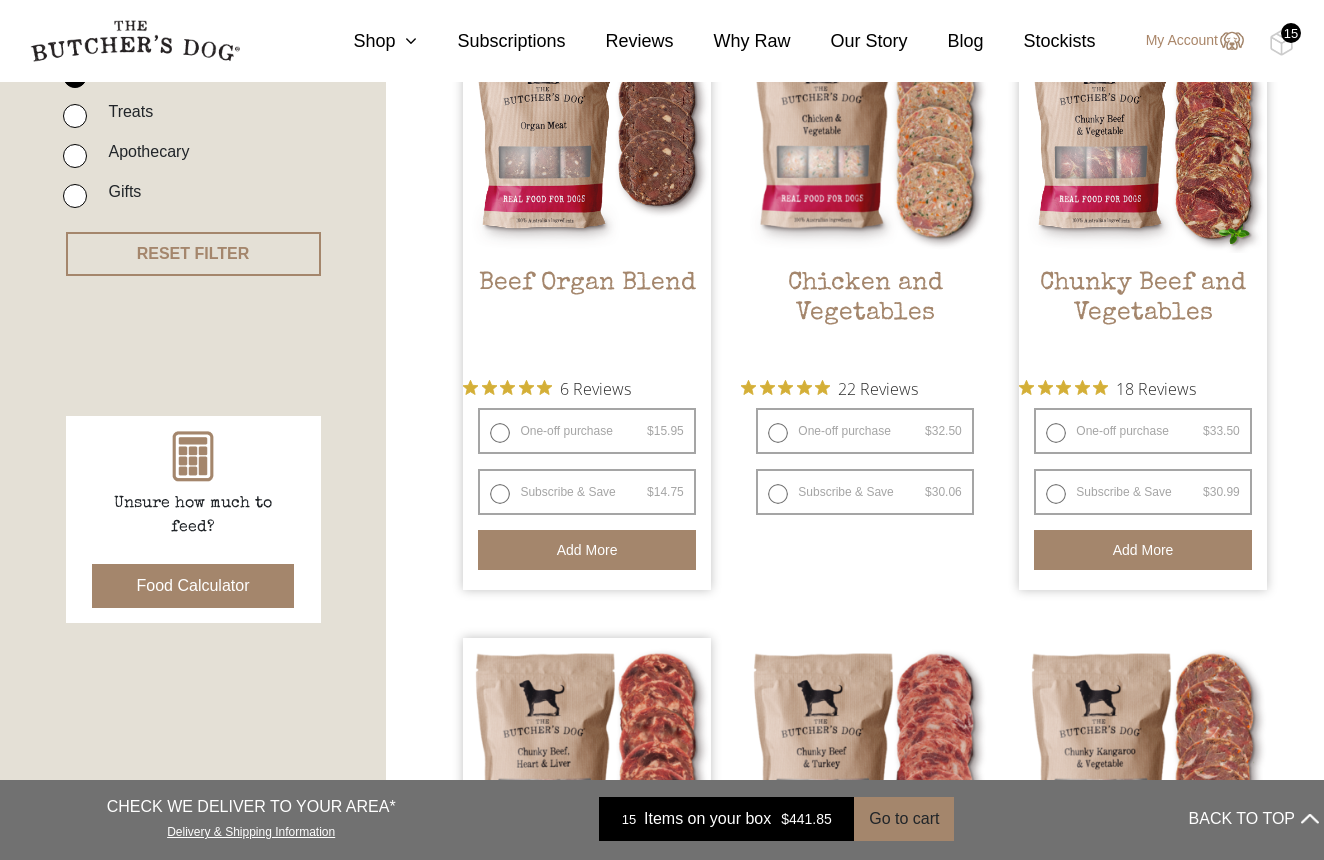 scroll, scrollTop: 619, scrollLeft: 0, axis: vertical 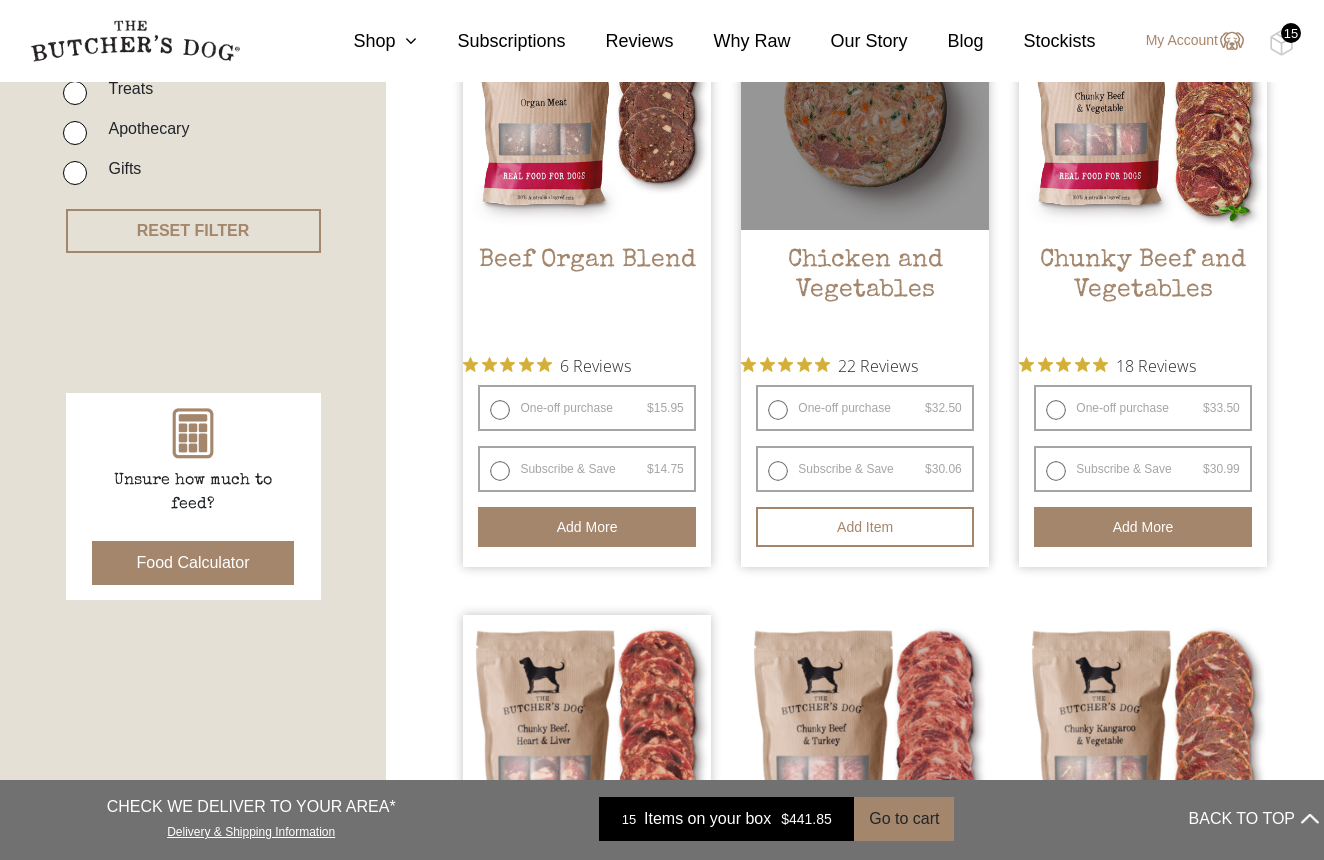 click on "One-off purchase  $ 32.50   —  or subscribe and save    7.5%" at bounding box center (864, 408) 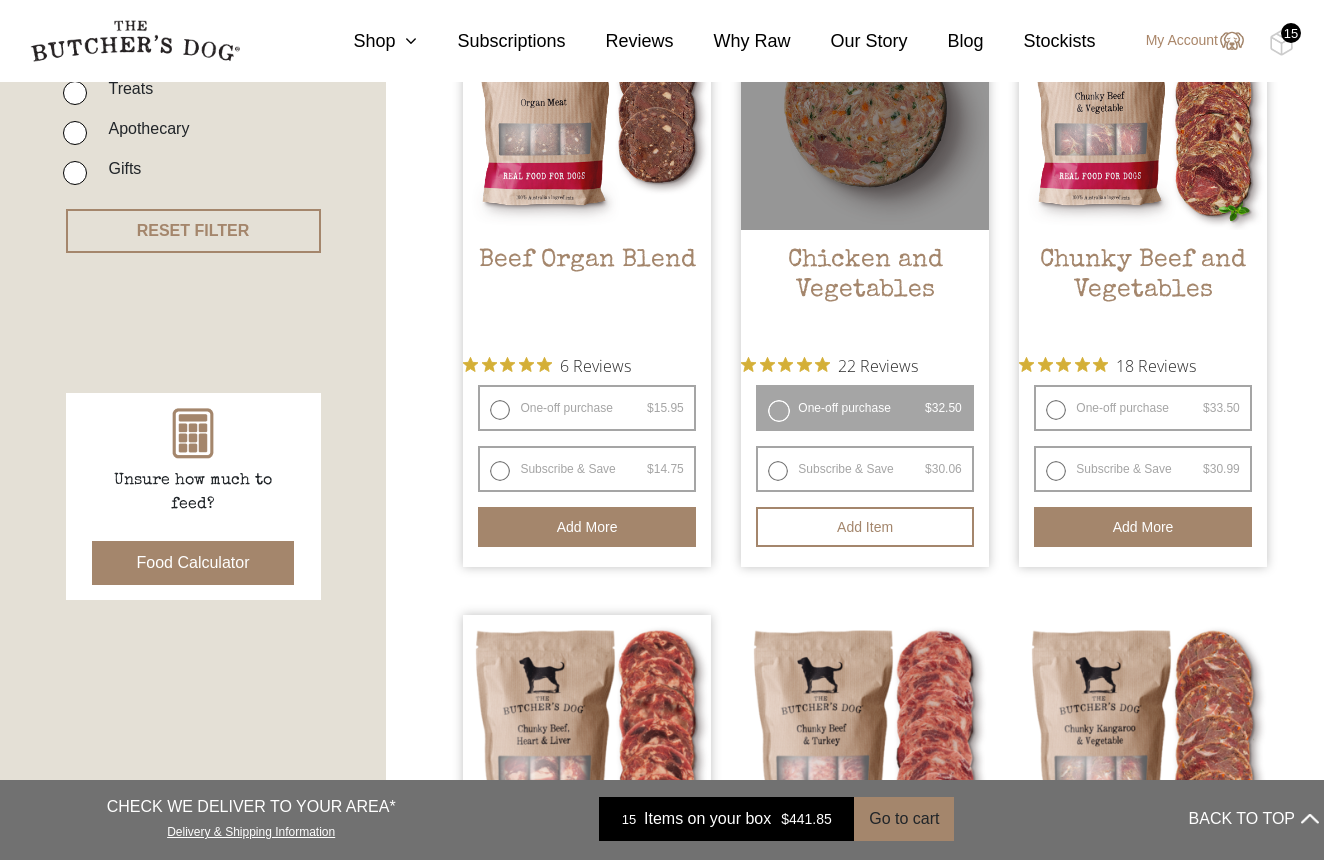 radio on "false" 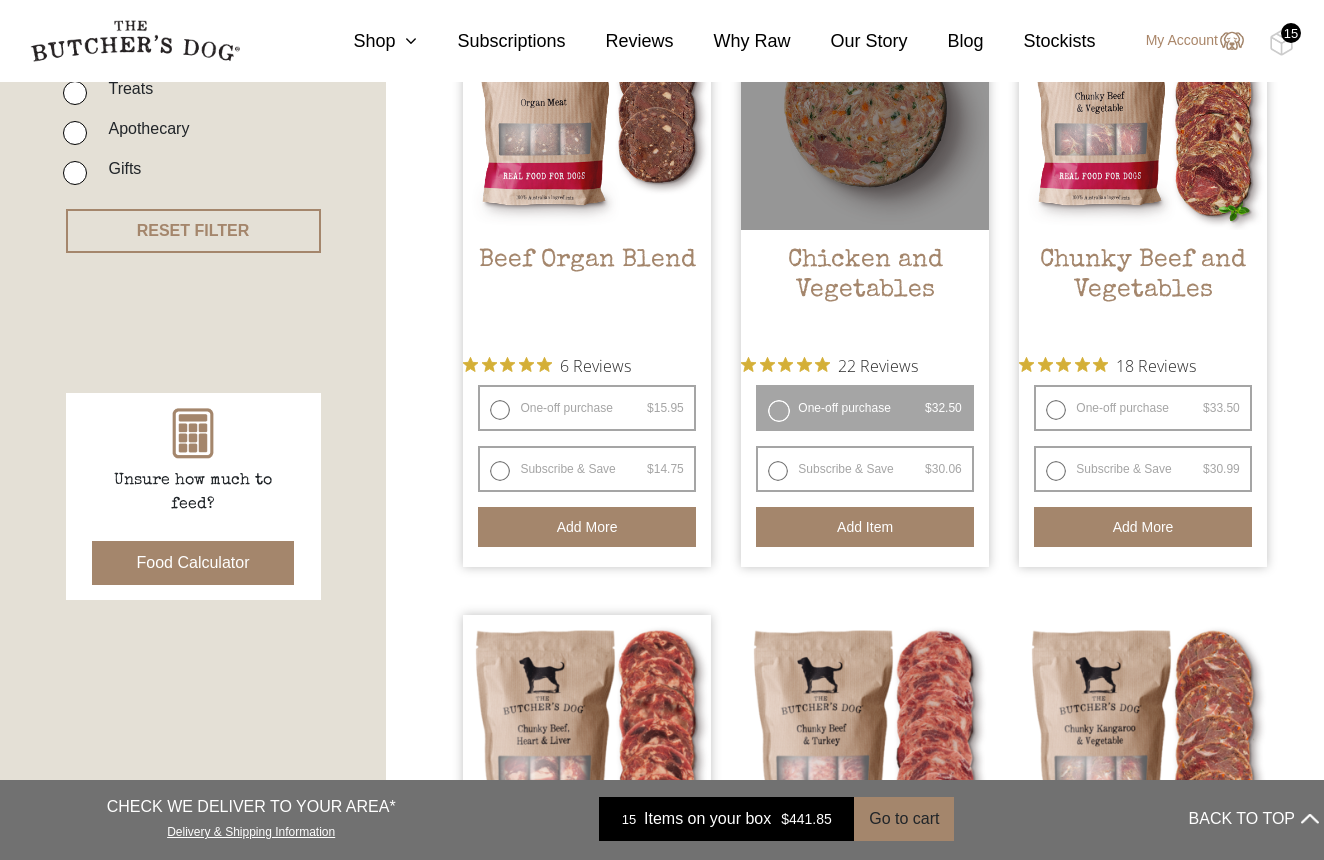 click on "Add item" at bounding box center [864, 527] 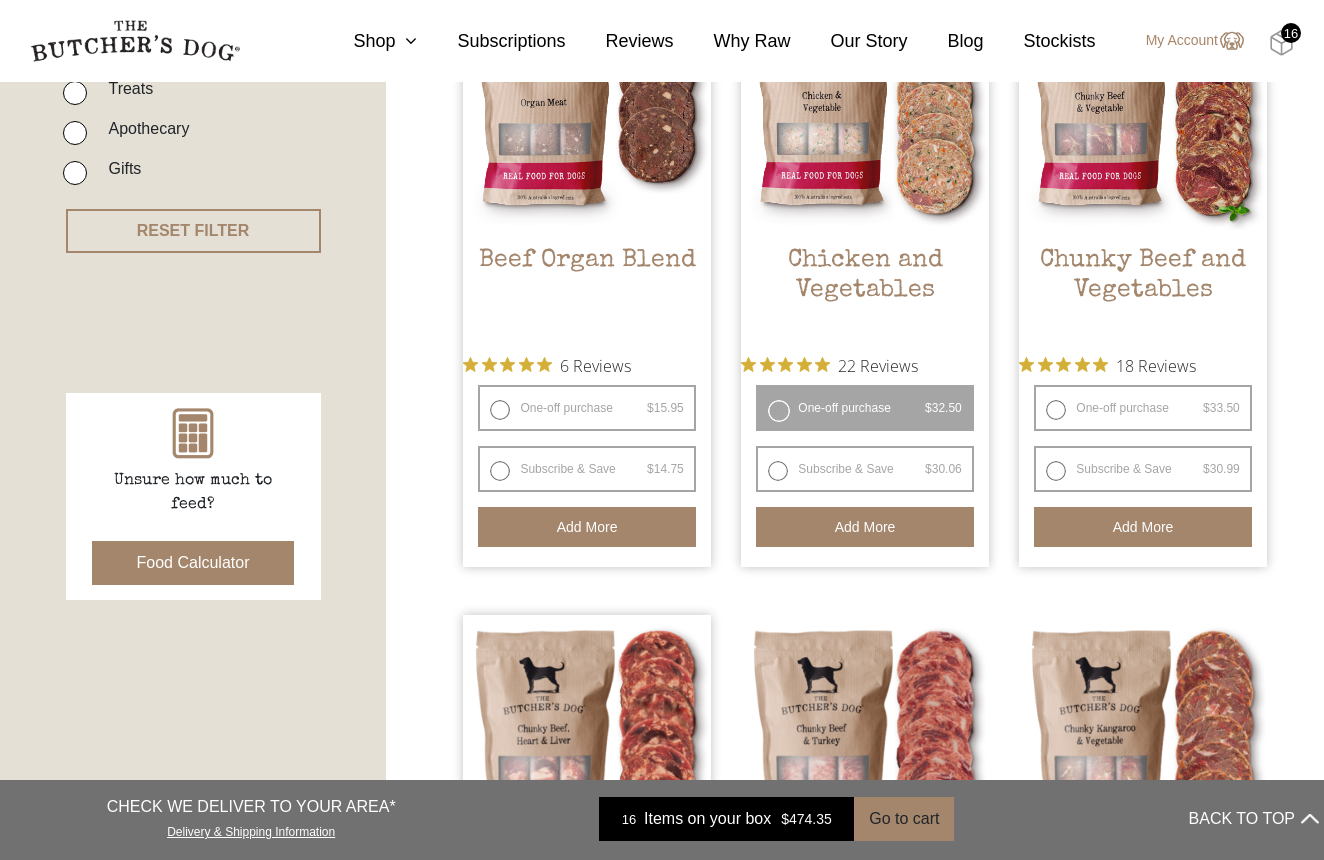 click at bounding box center [1281, 43] 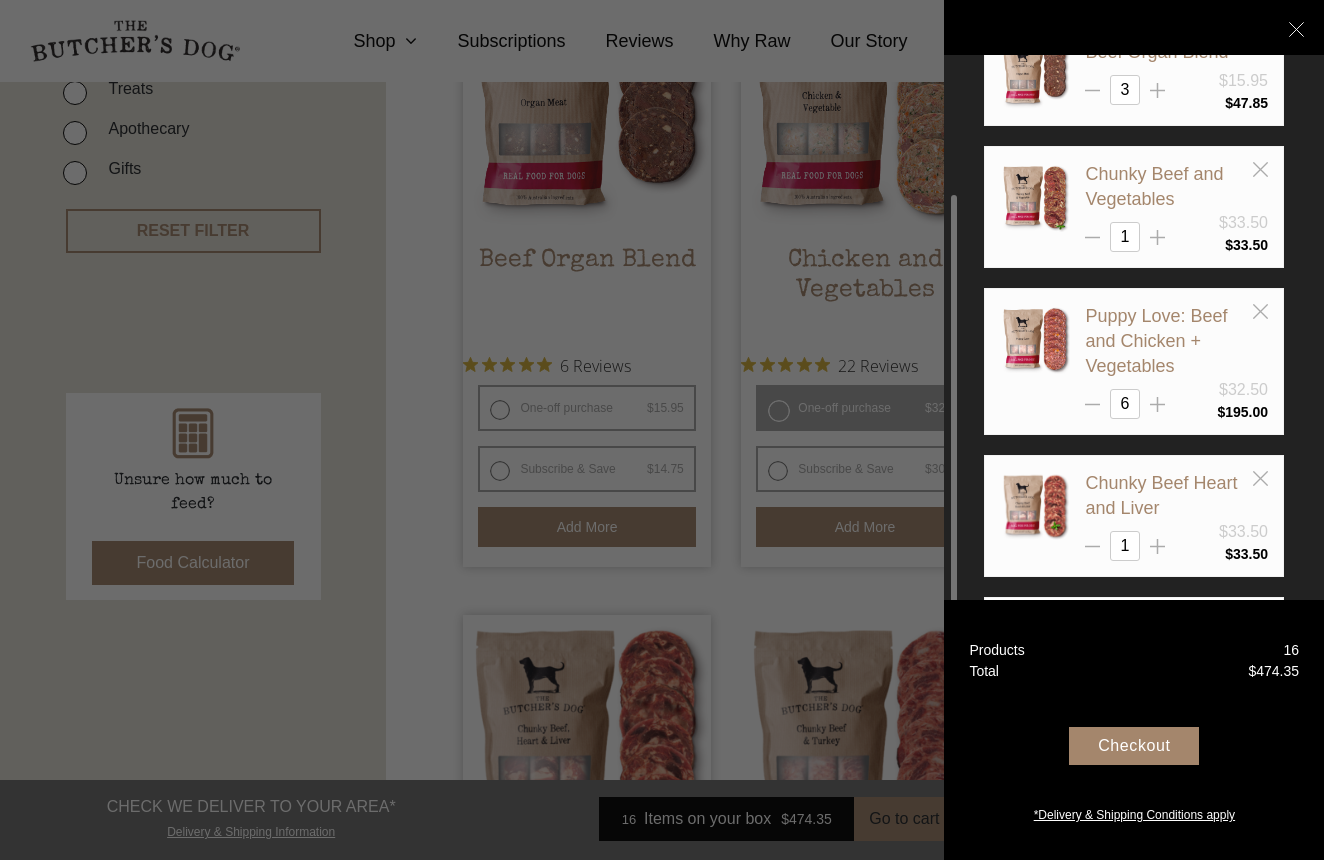 scroll, scrollTop: 435, scrollLeft: 0, axis: vertical 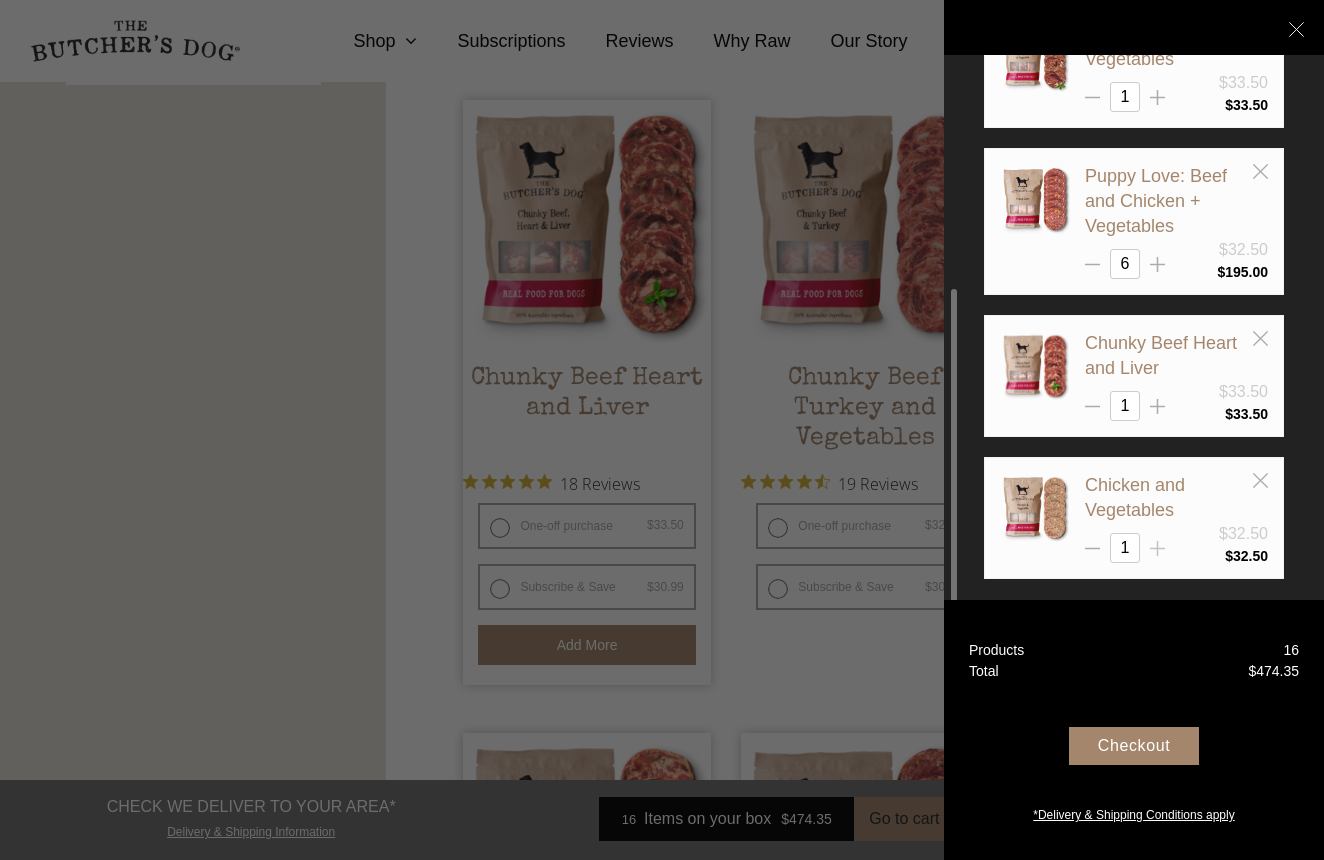 click 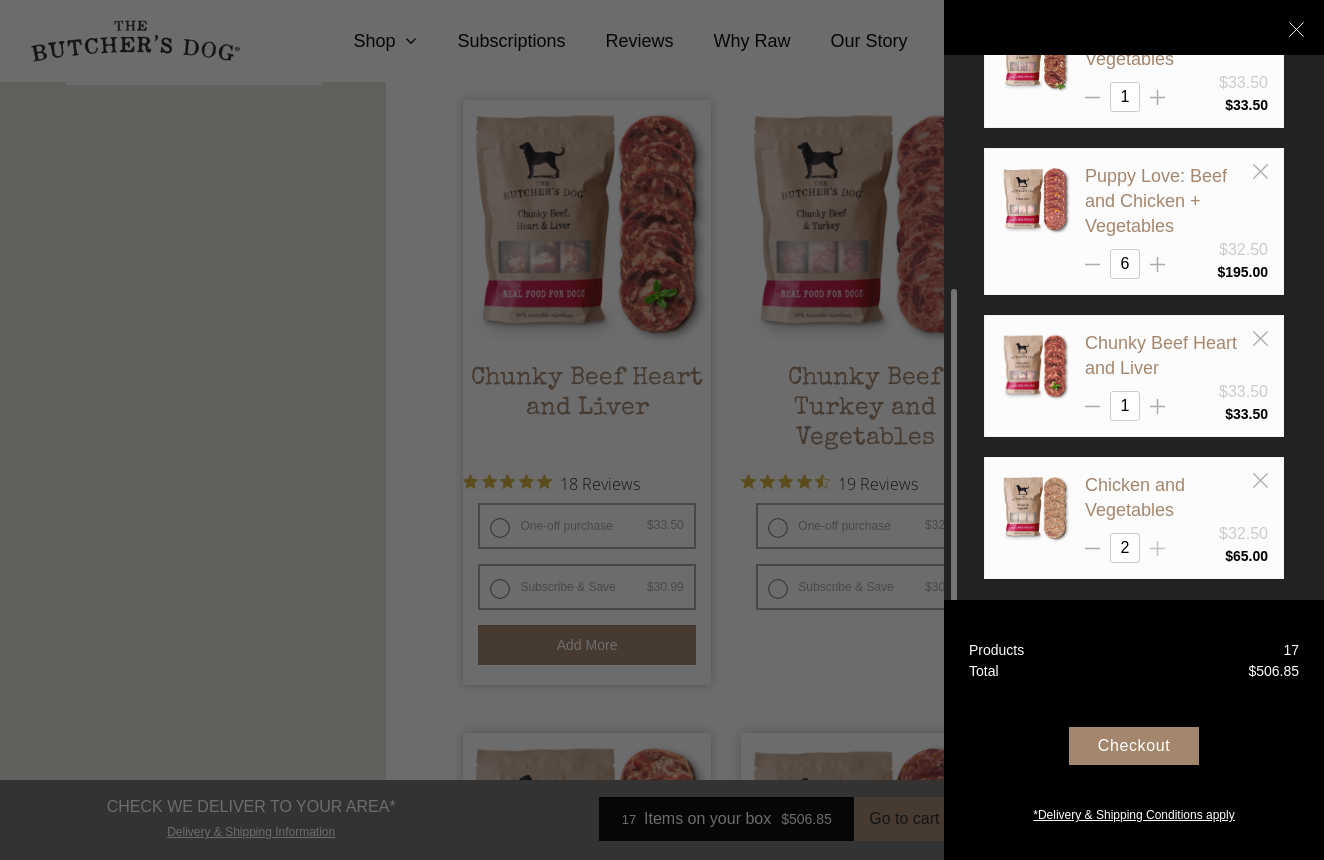 click 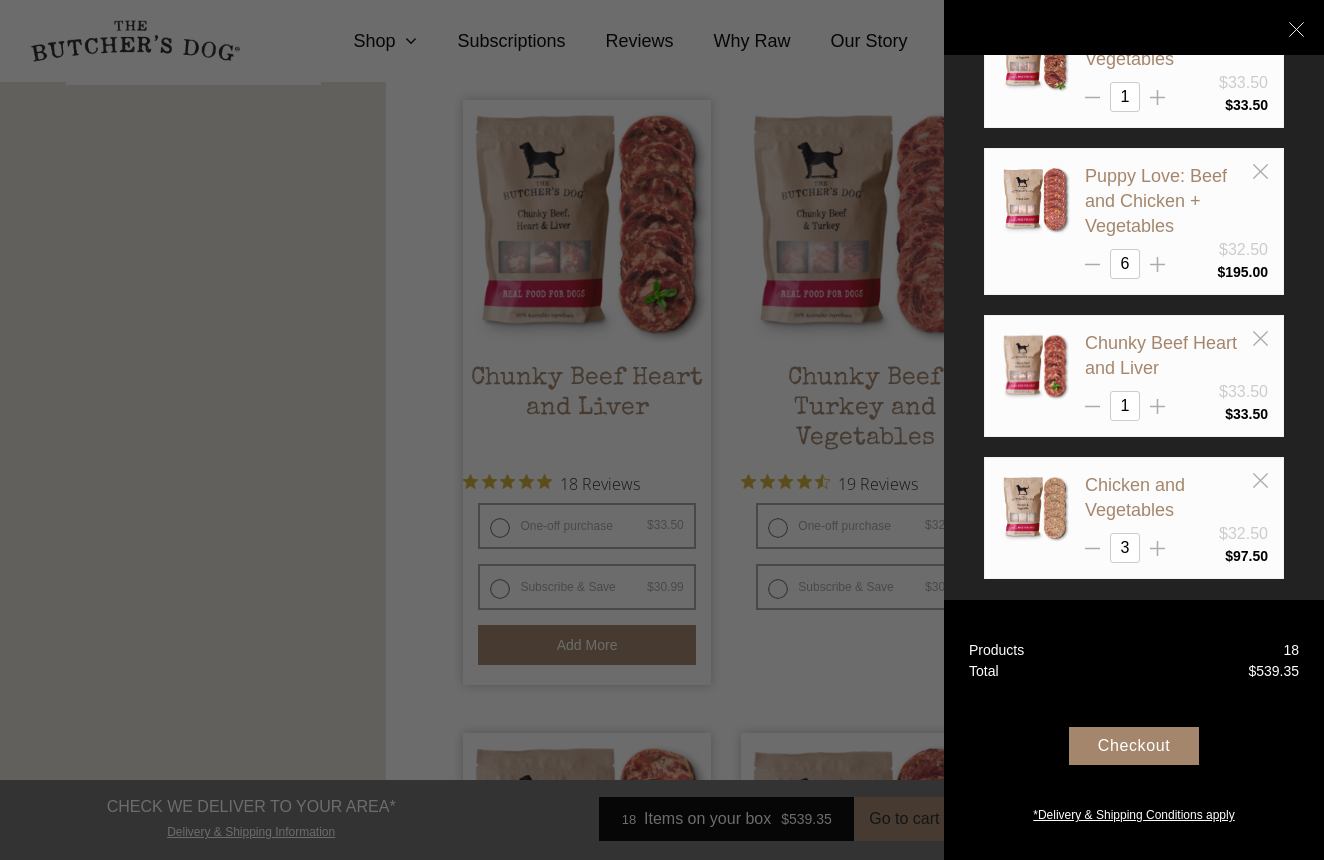 click on "Checkout" at bounding box center (1134, 746) 